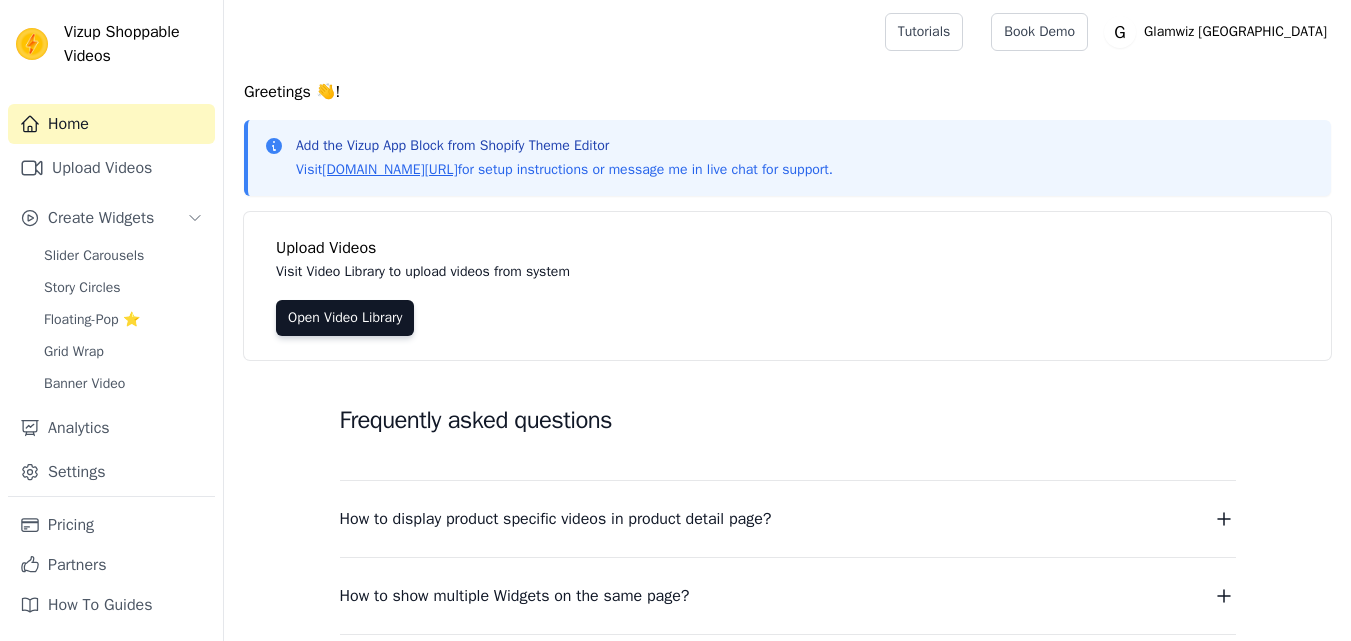 scroll, scrollTop: 0, scrollLeft: 0, axis: both 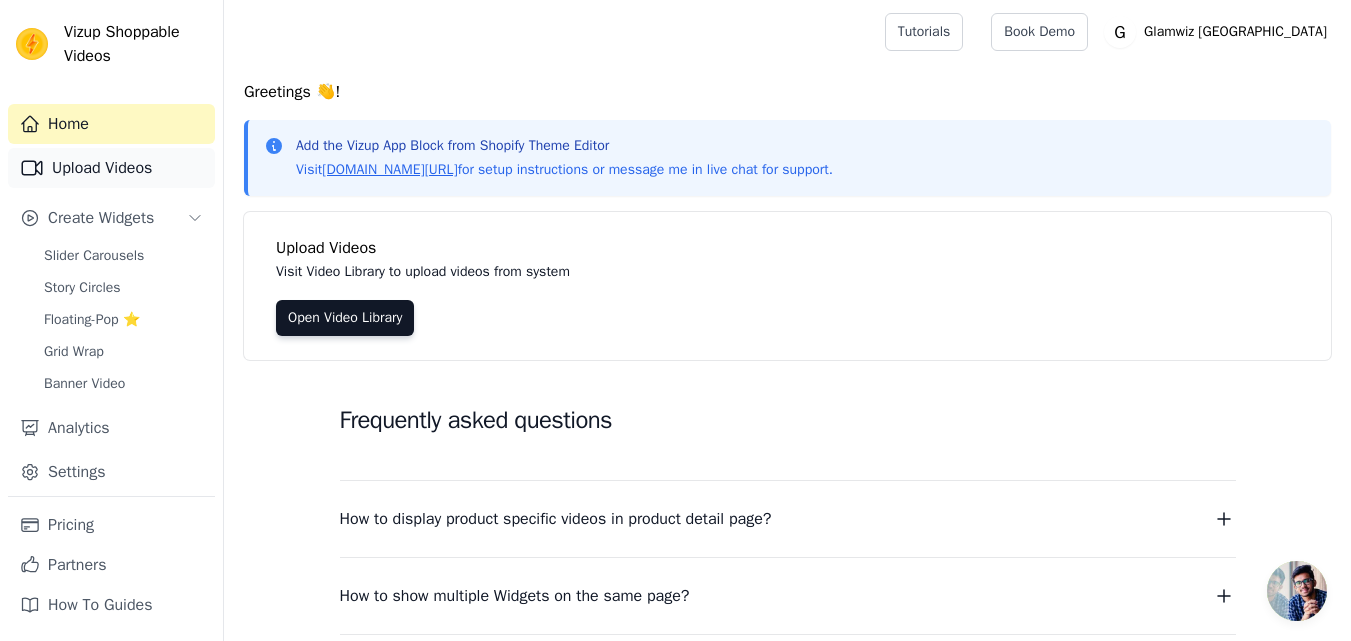 click on "Upload Videos" at bounding box center [111, 168] 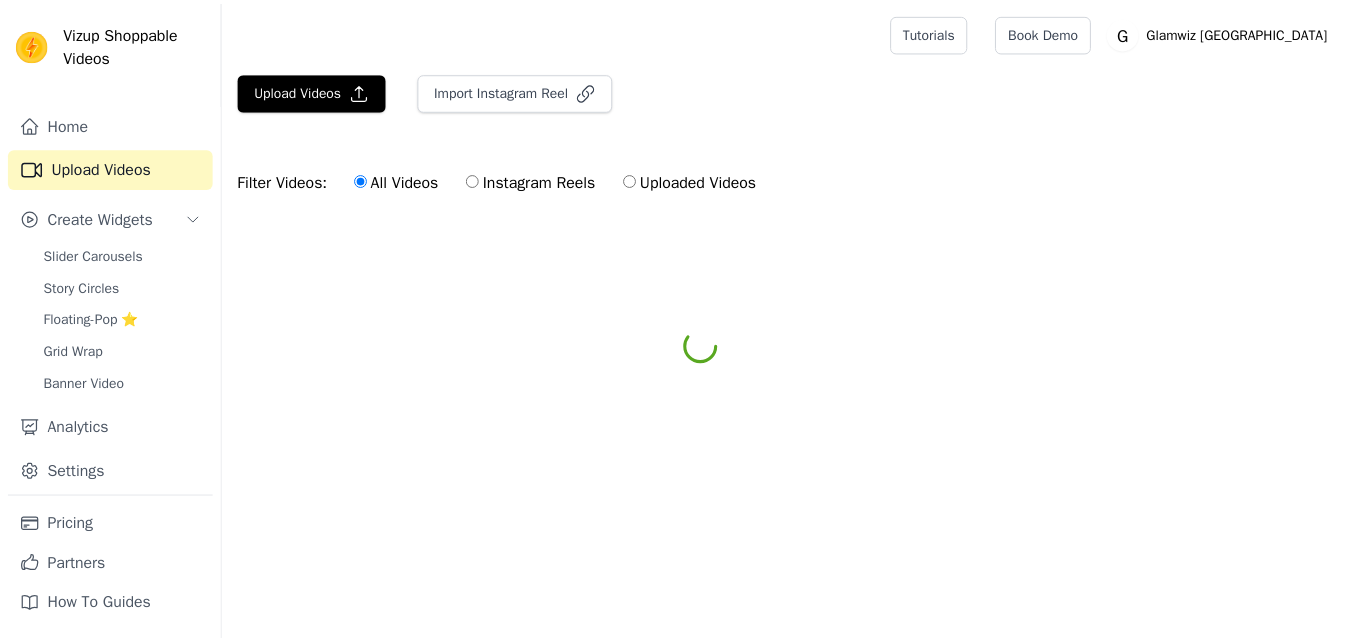 scroll, scrollTop: 0, scrollLeft: 0, axis: both 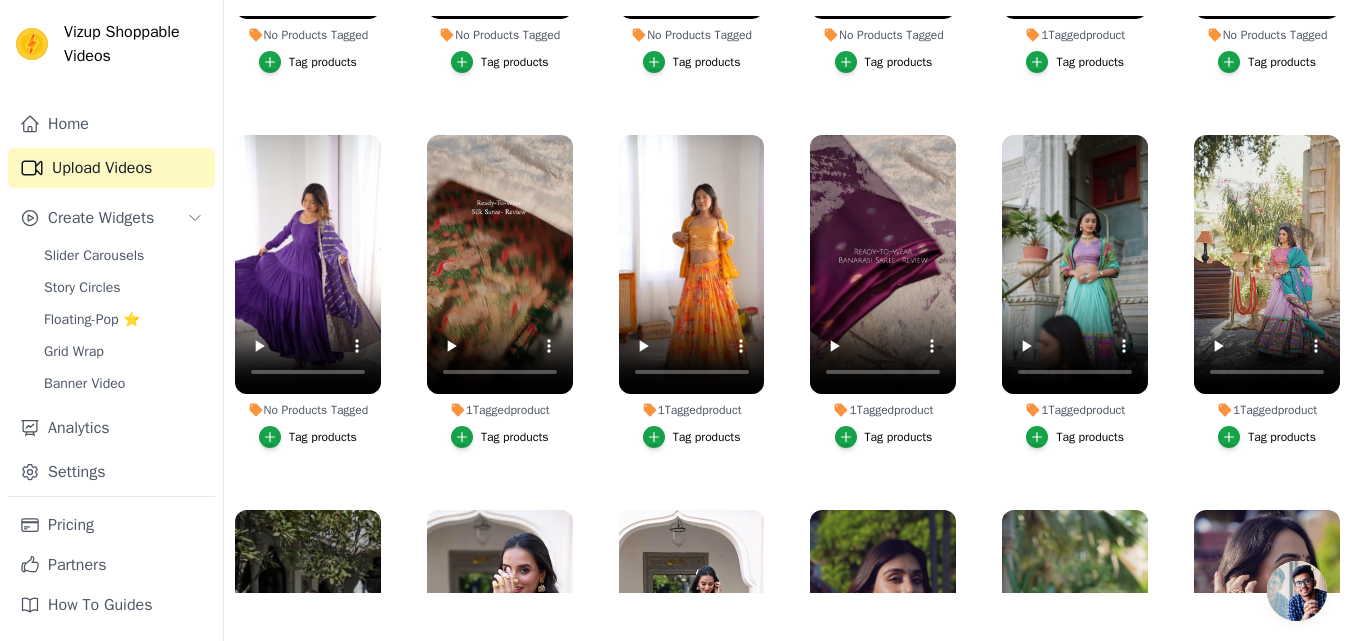 click on "1  Tagged  product       Tag products           1  Tagged  product       Tag products           1  Tagged  product       Tag products           1  Tagged  product       Tag products           1  Tagged  product       Tag products           1  Tagged  product       Tag products           1  Tagged  product       Tag products           1  Tagged  product       Tag products           1  Tagged  product       Tag products
No Products Tagged       Tag products           1  Tagged  product       Tag products
No Products Tagged       Tag products
No Products Tagged       Tag products
No Products Tagged       Tag products
No Products Tagged       Tag products
No Products Tagged       Tag products           1  Tagged  product       Tag products
No Products Tagged       Tag products           1  Tagged  product       Tag products" at bounding box center [787, 304] 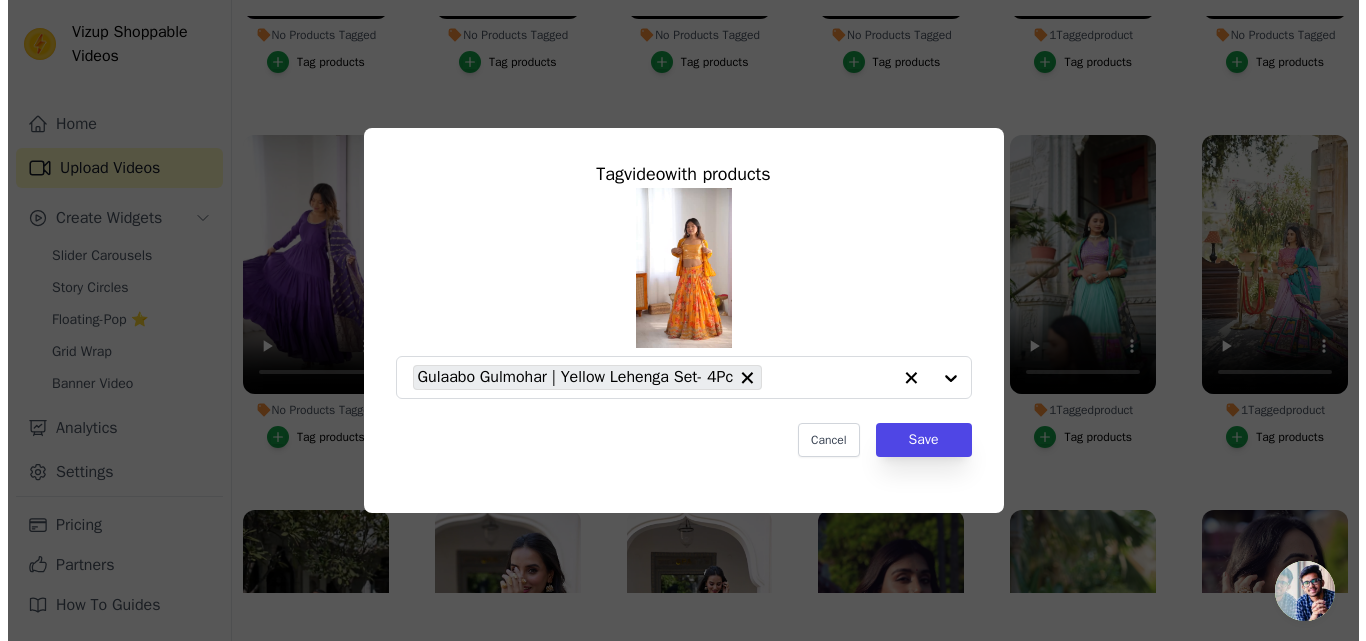 scroll, scrollTop: 0, scrollLeft: 0, axis: both 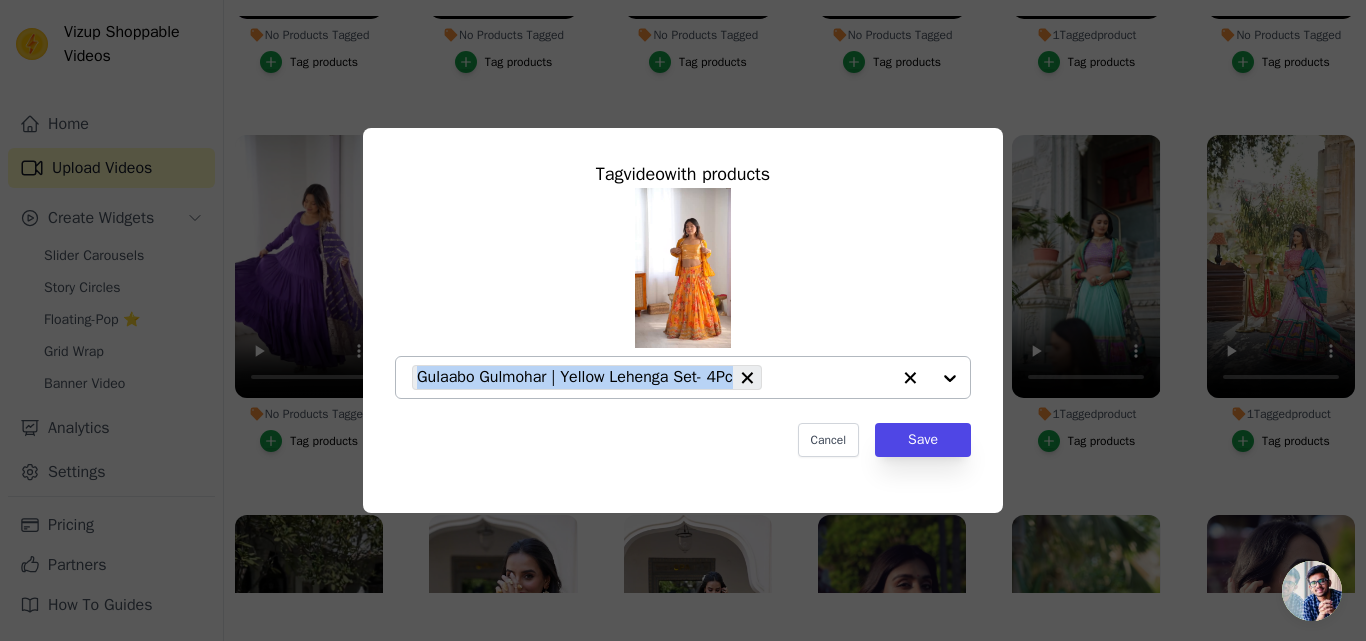 copy on "Gulaabo Gulmohar | Yellow Lehenga Set- 4Pc" 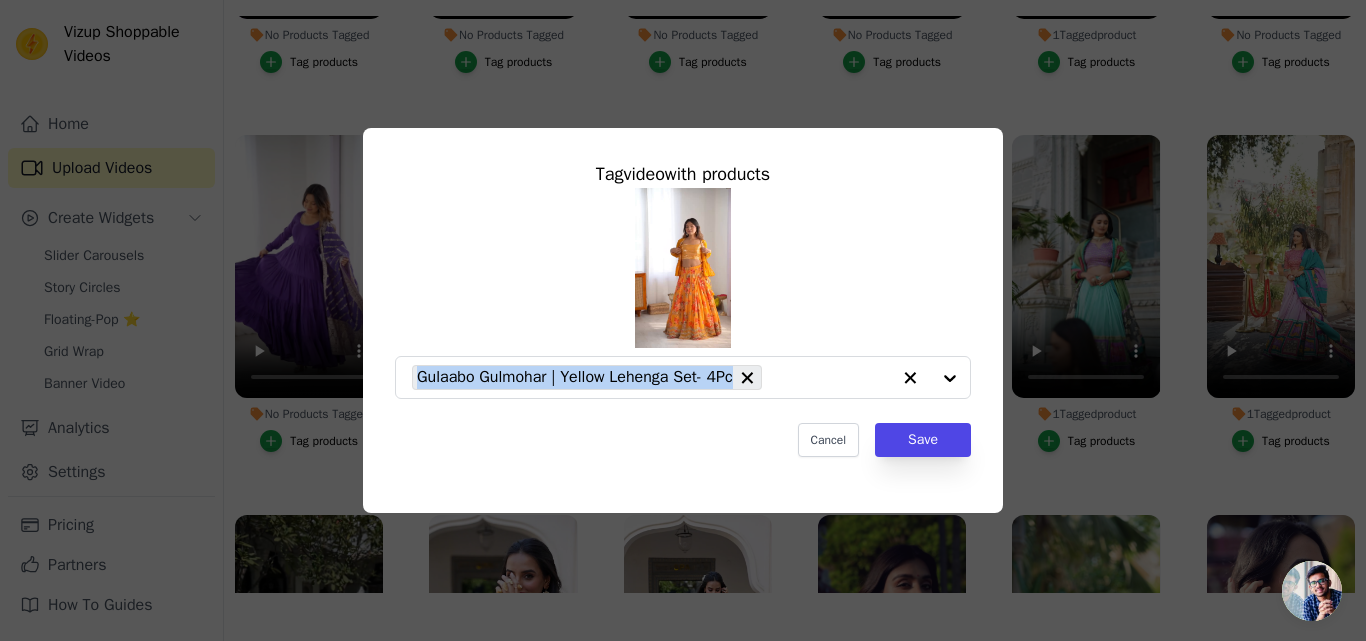 click on "Gulaabo Gulmohar | Yellow Lehenga Set- 4Pc" at bounding box center (683, 377) 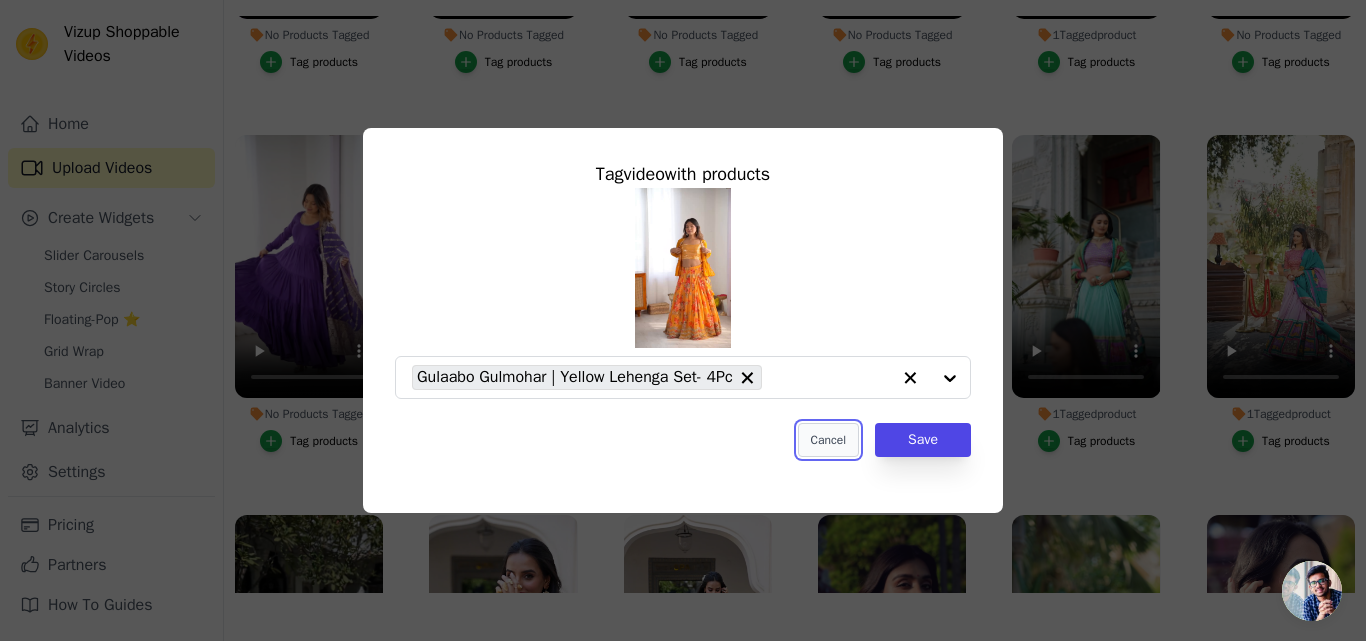 click on "Cancel" at bounding box center [828, 440] 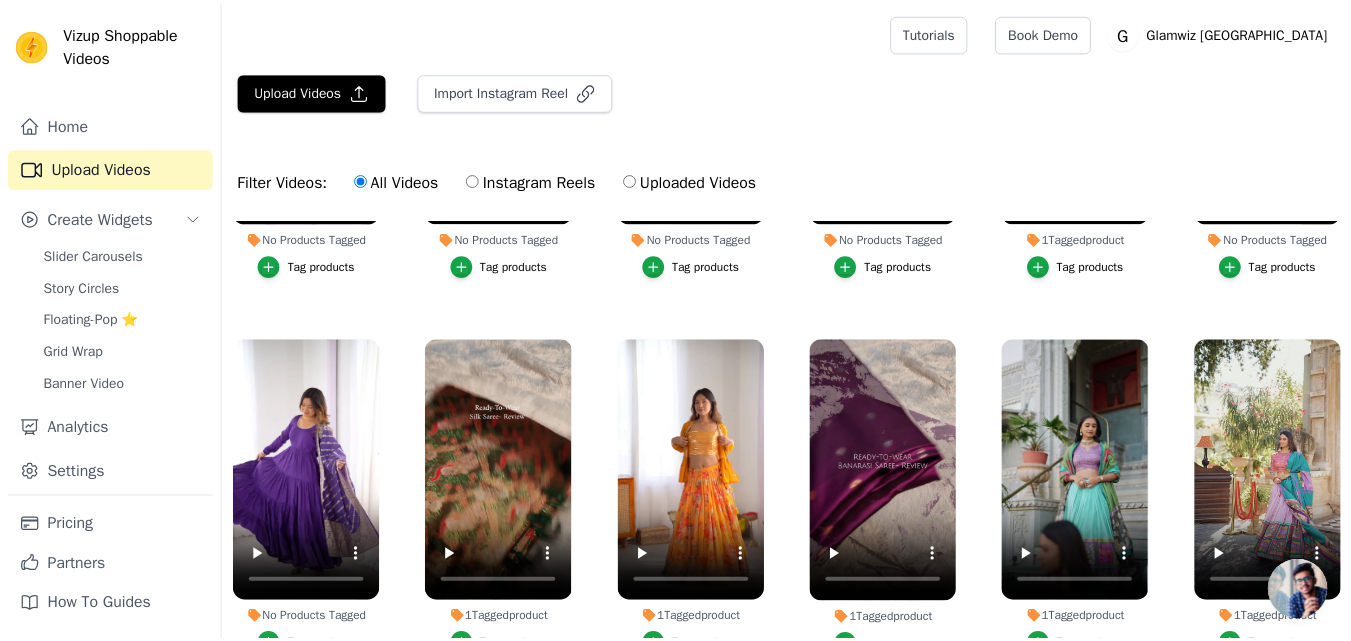 scroll, scrollTop: 204, scrollLeft: 0, axis: vertical 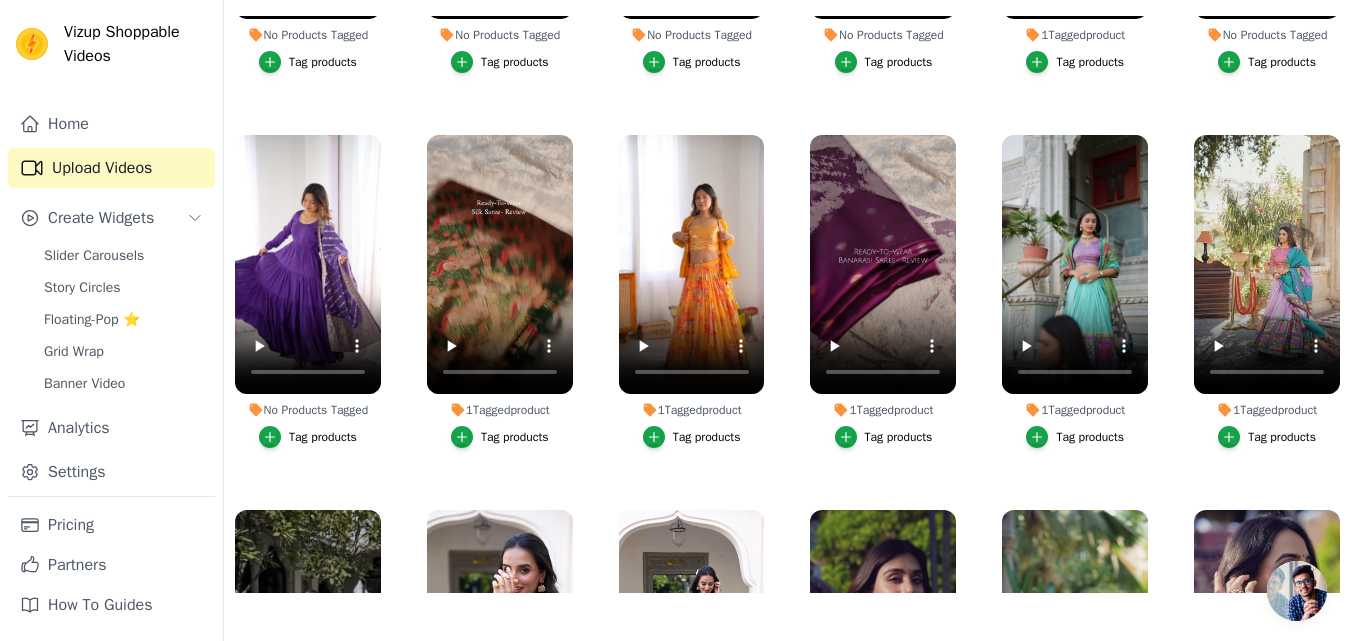 click on "Tag products" at bounding box center (899, 437) 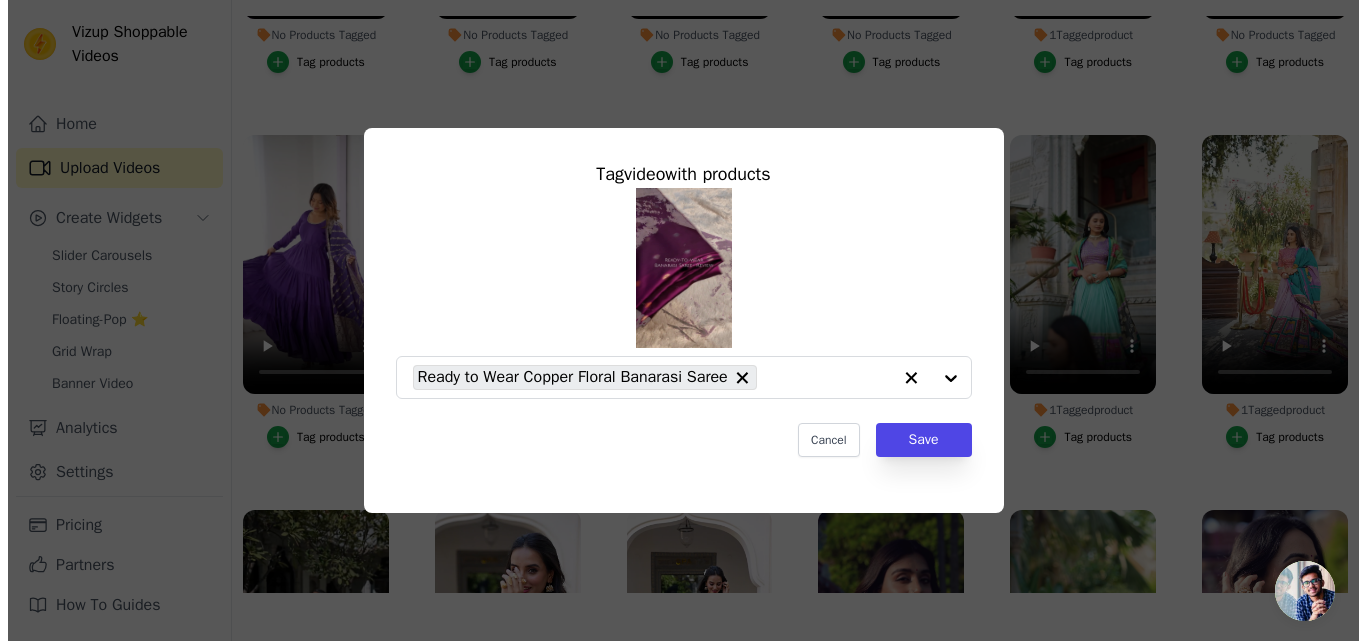 scroll, scrollTop: 0, scrollLeft: 0, axis: both 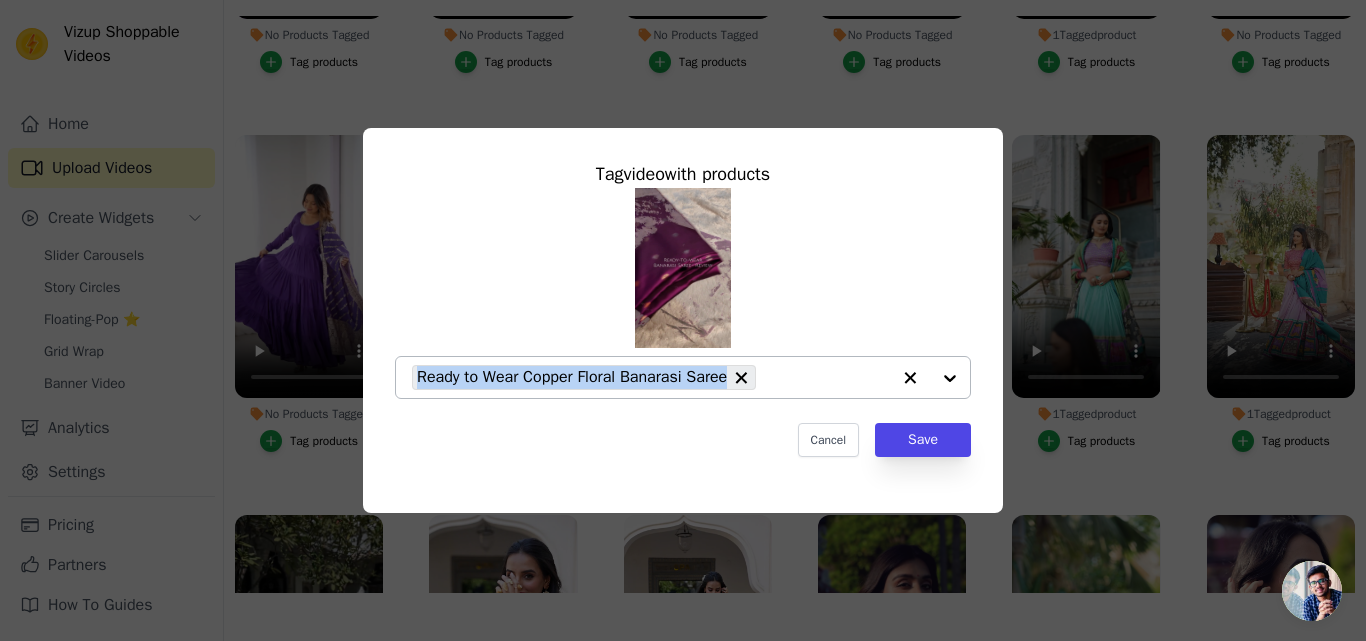 copy on "Ready to Wear Copper Floral Banarasi Saree" 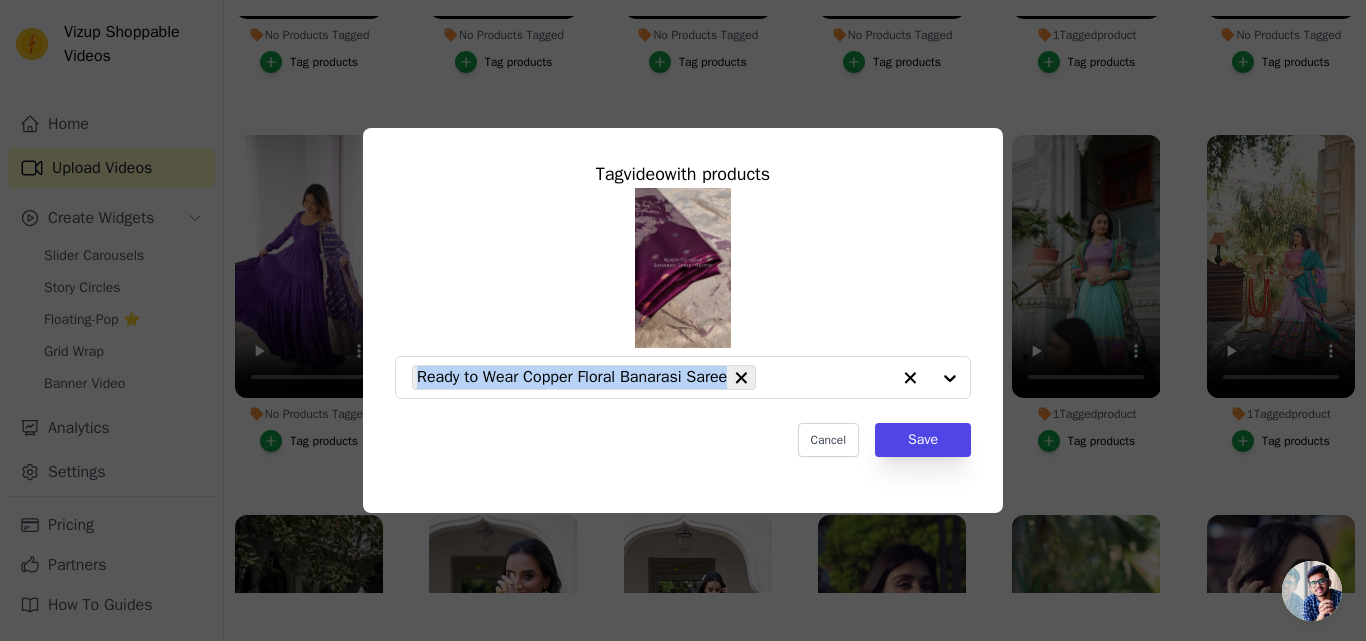 copy on "Ready to Wear Copper Floral Banarasi Saree" 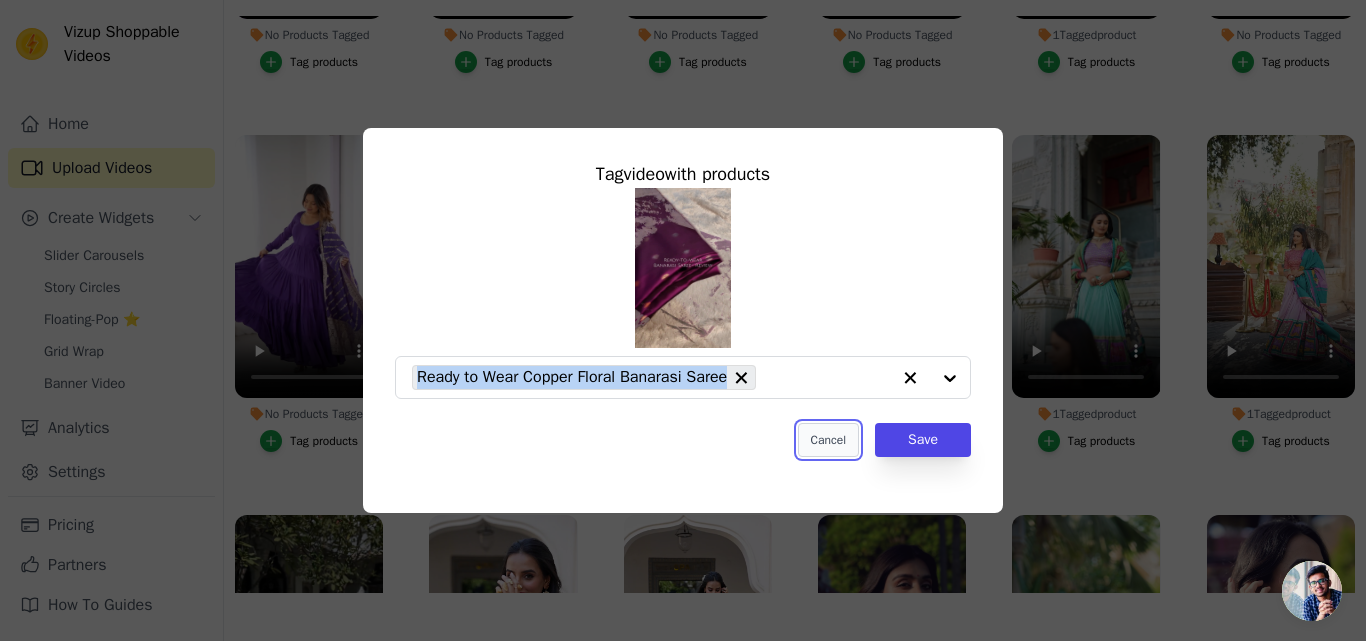 click on "Cancel" at bounding box center (828, 440) 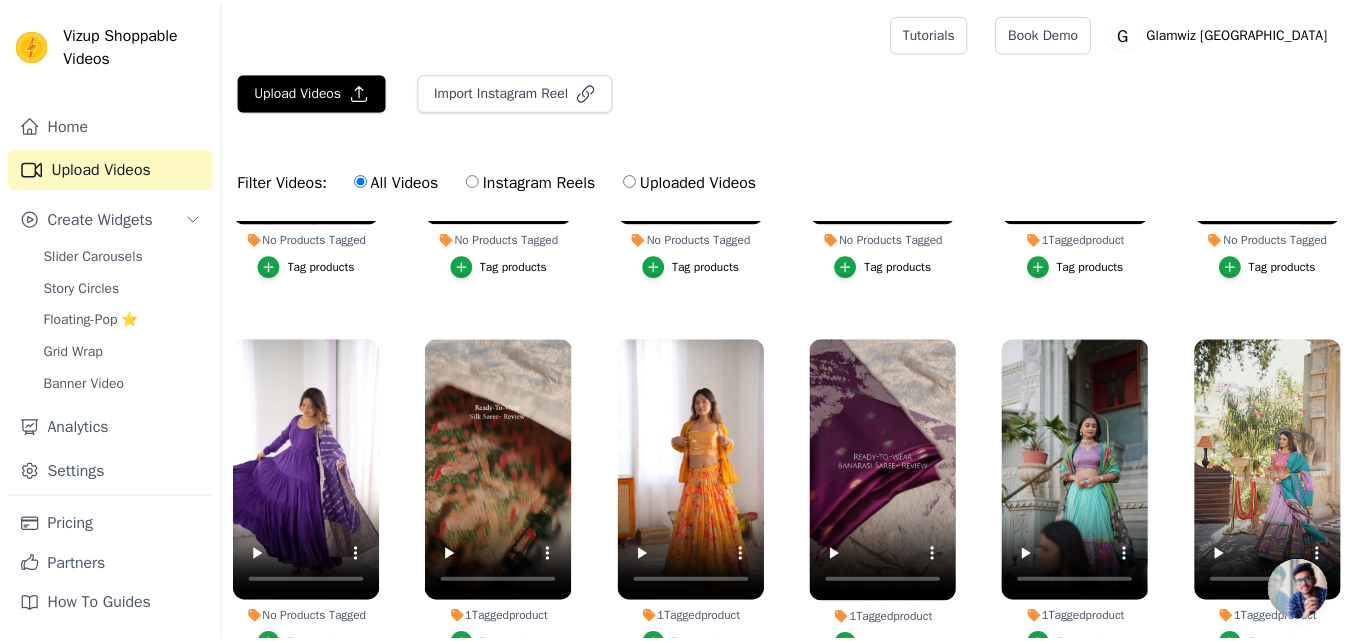 scroll, scrollTop: 204, scrollLeft: 0, axis: vertical 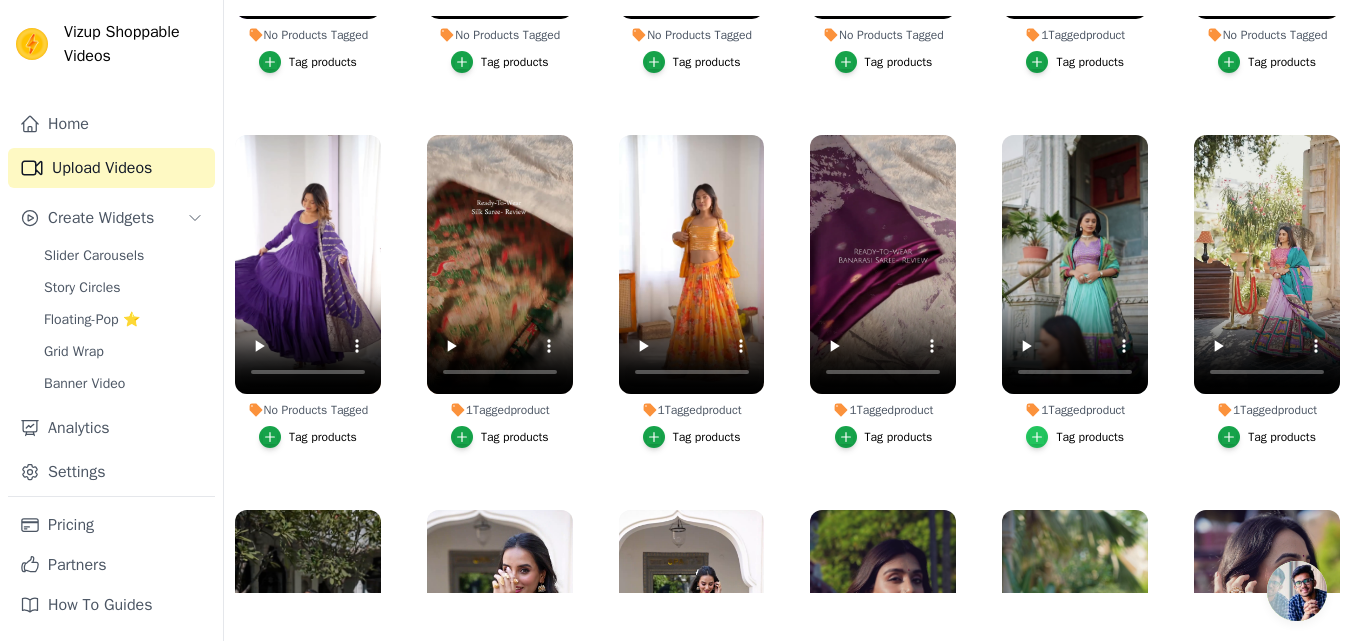 click at bounding box center (1037, 437) 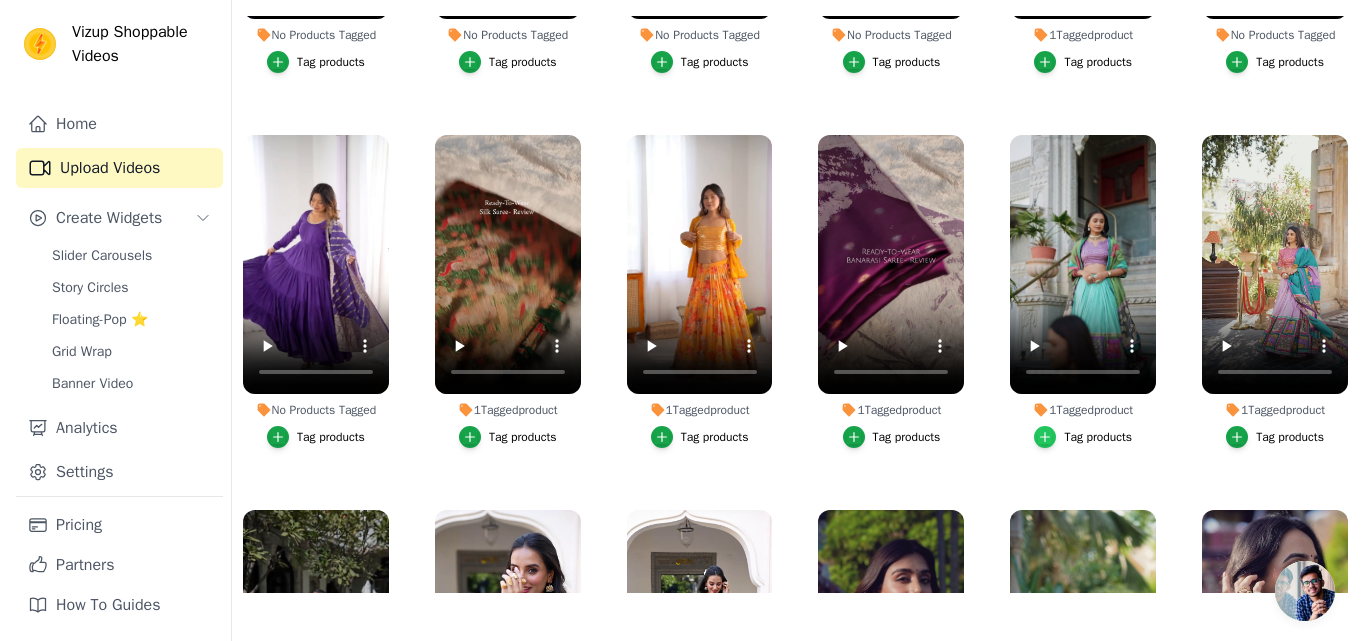 scroll, scrollTop: 0, scrollLeft: 0, axis: both 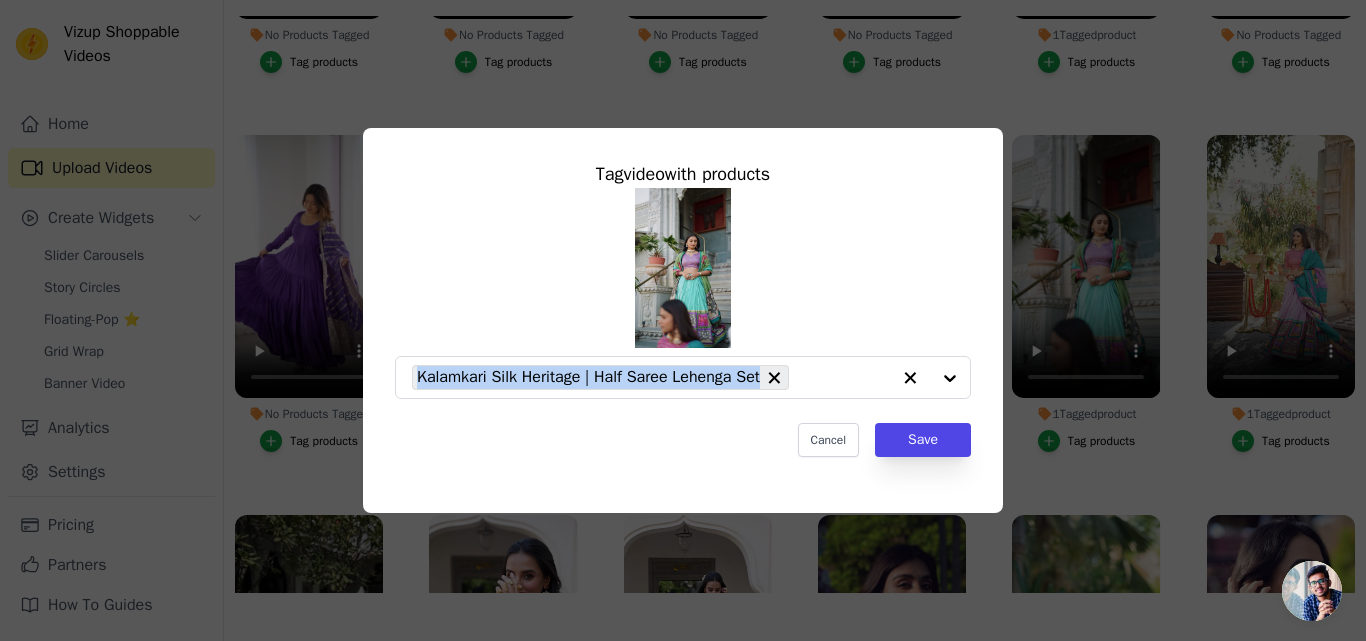 copy on "Kalamkari Silk Heritage | Half Saree Lehenga Set" 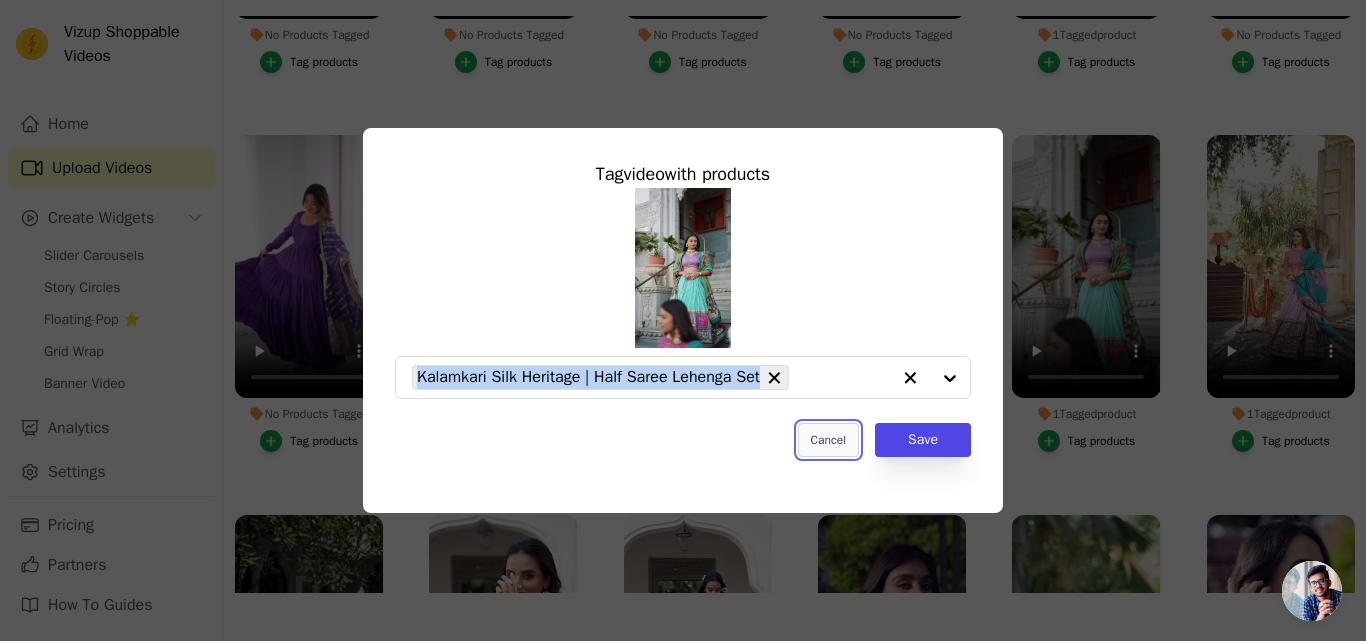 click on "Cancel" at bounding box center (828, 440) 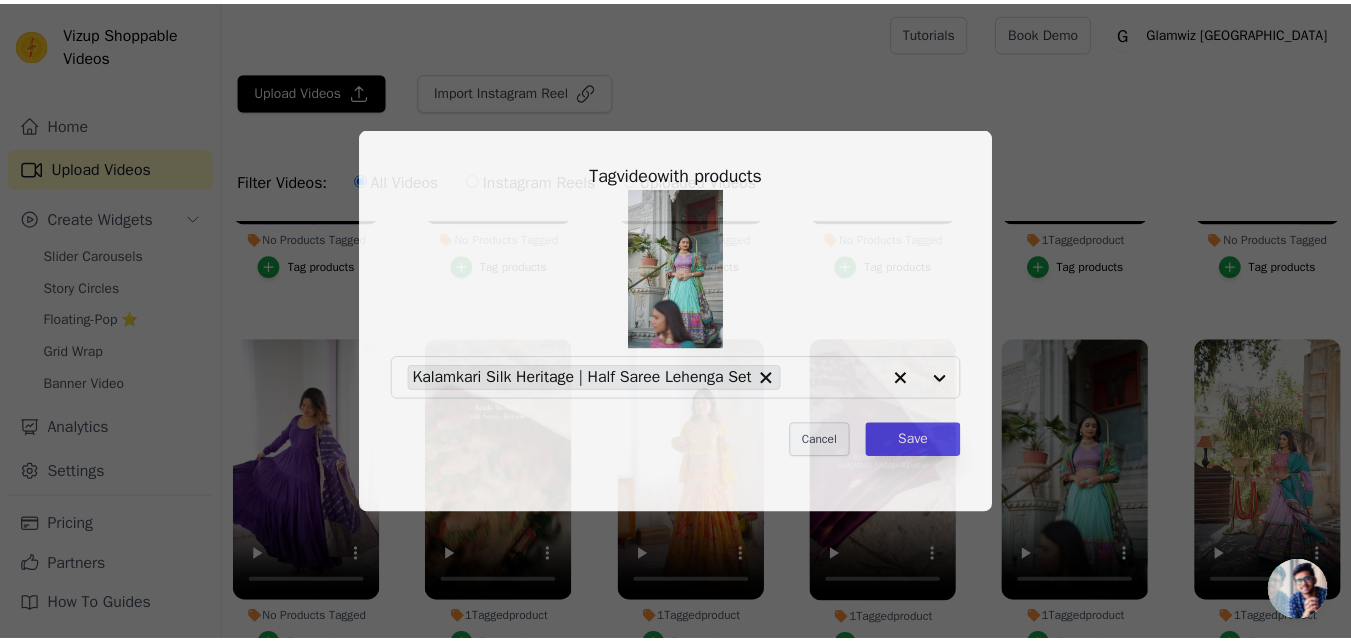 scroll, scrollTop: 204, scrollLeft: 0, axis: vertical 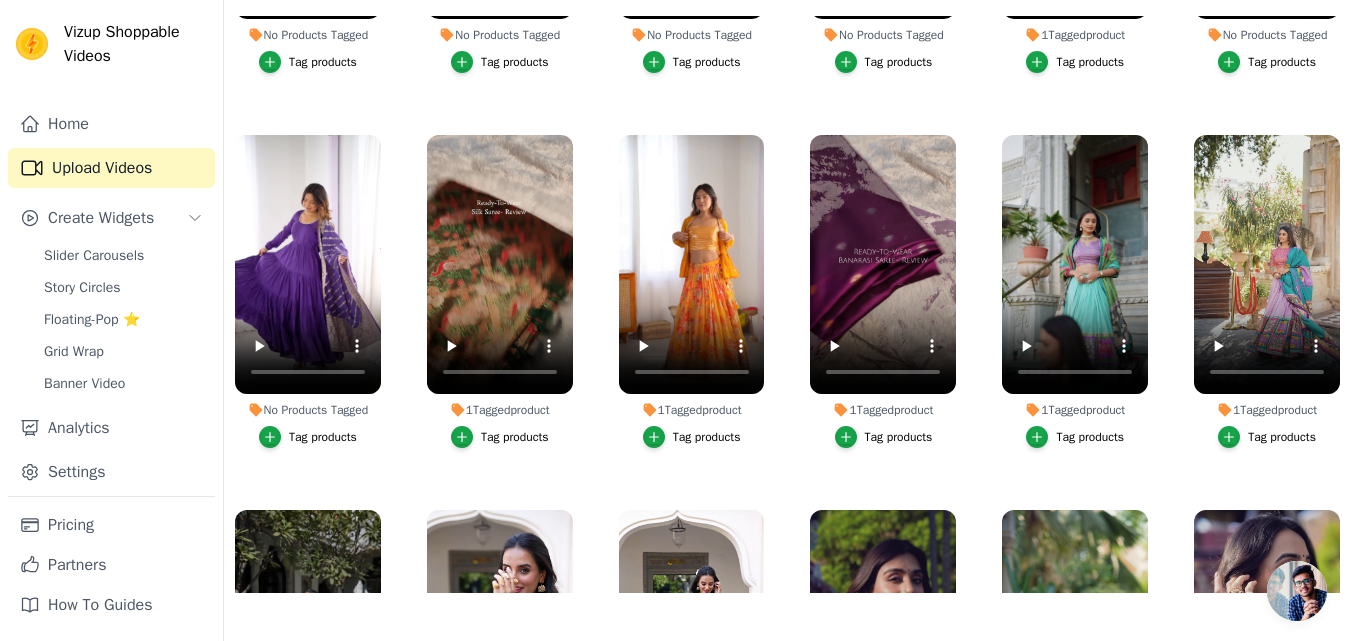 click on "Tag products" at bounding box center [1282, 437] 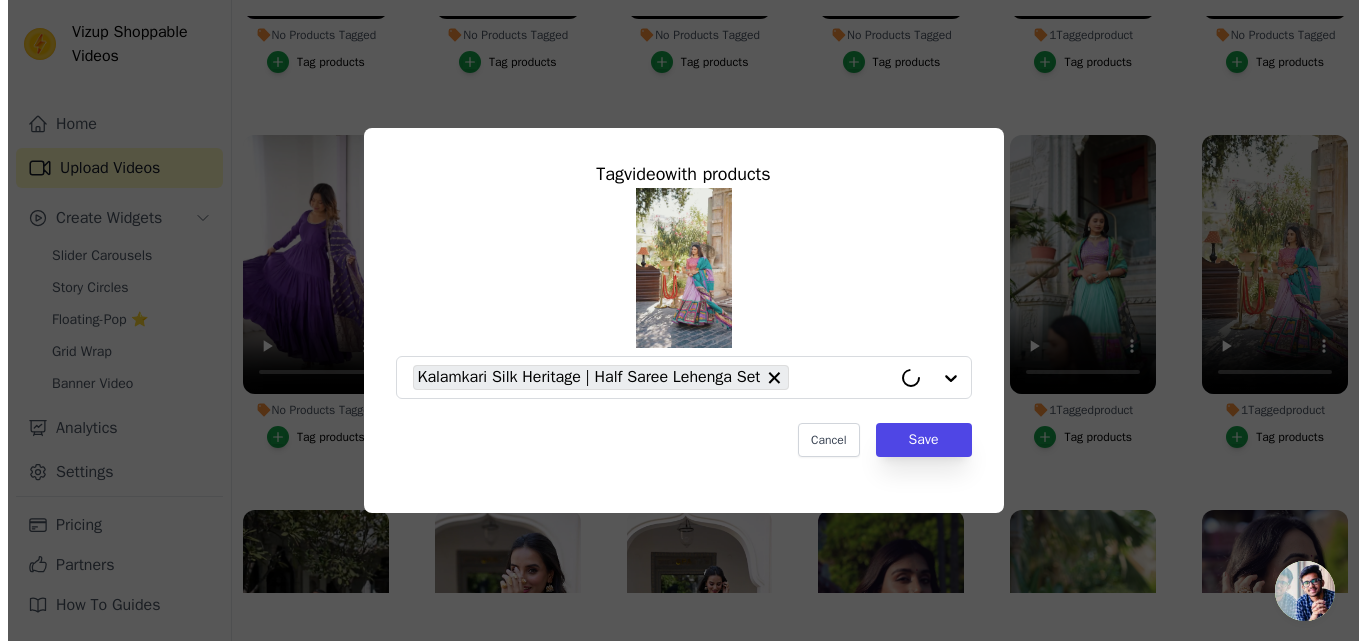 scroll, scrollTop: 0, scrollLeft: 0, axis: both 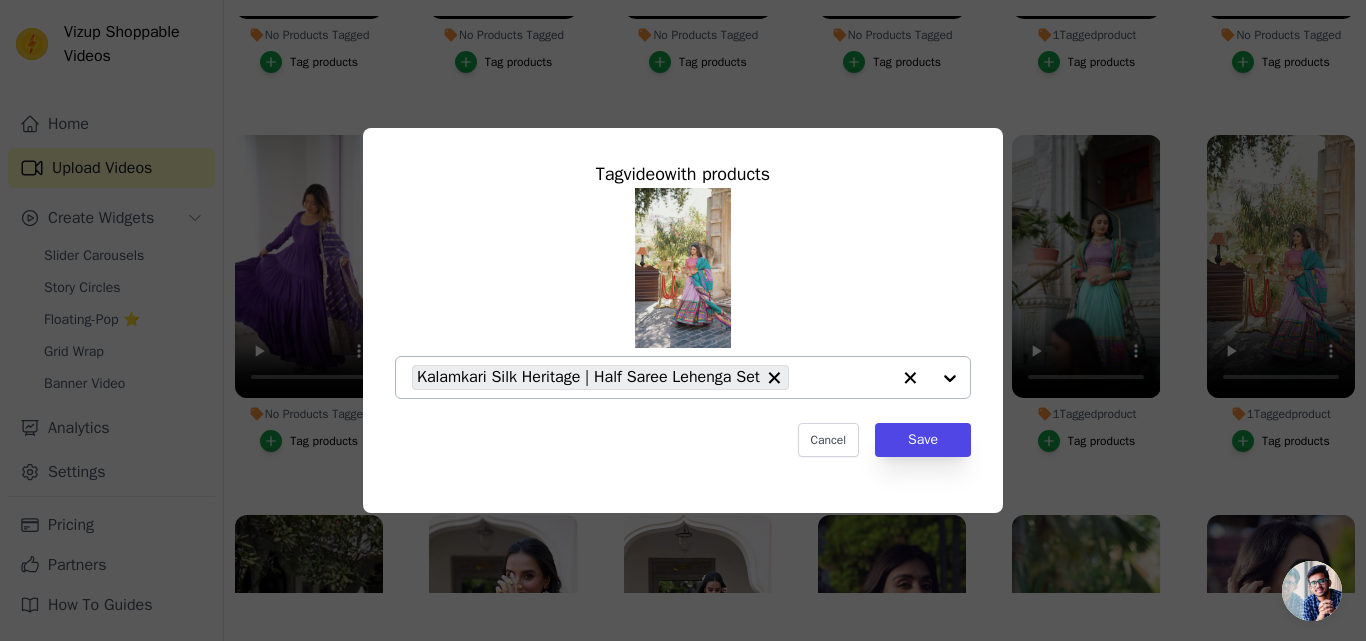 click on "Kalamkari Silk Heritage | Half Saree Lehenga Set" at bounding box center (588, 377) 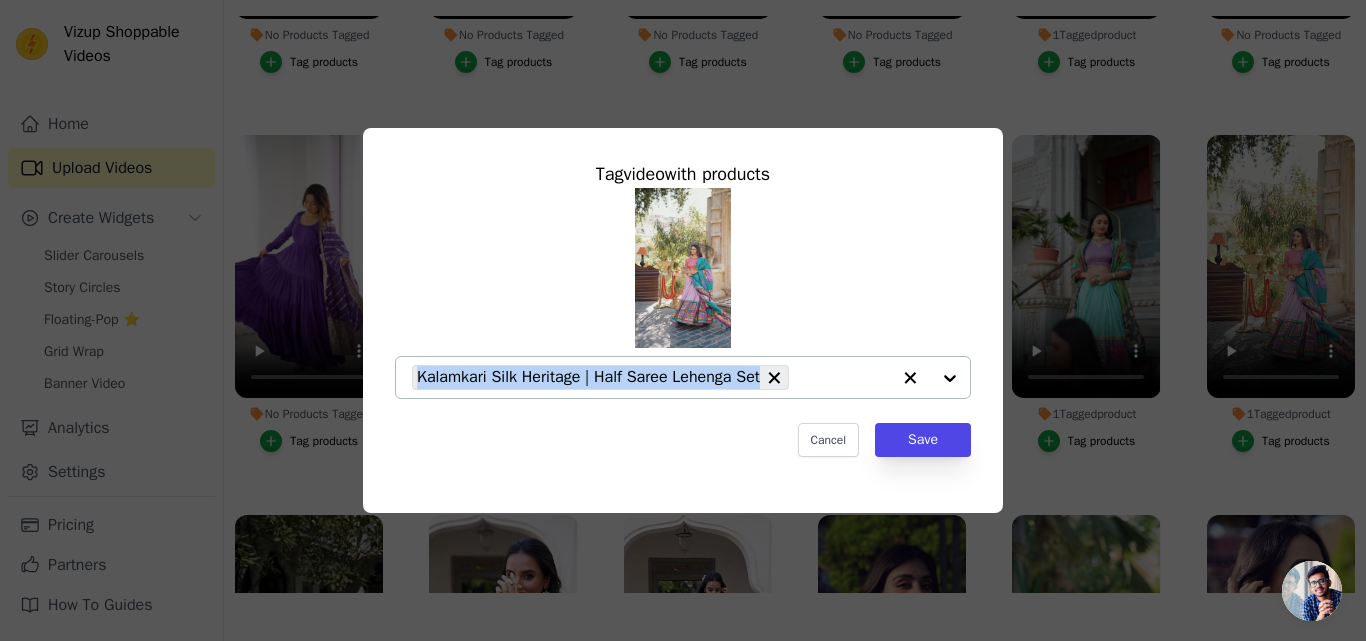 copy on "Kalamkari Silk Heritage | Half Saree Lehenga Set" 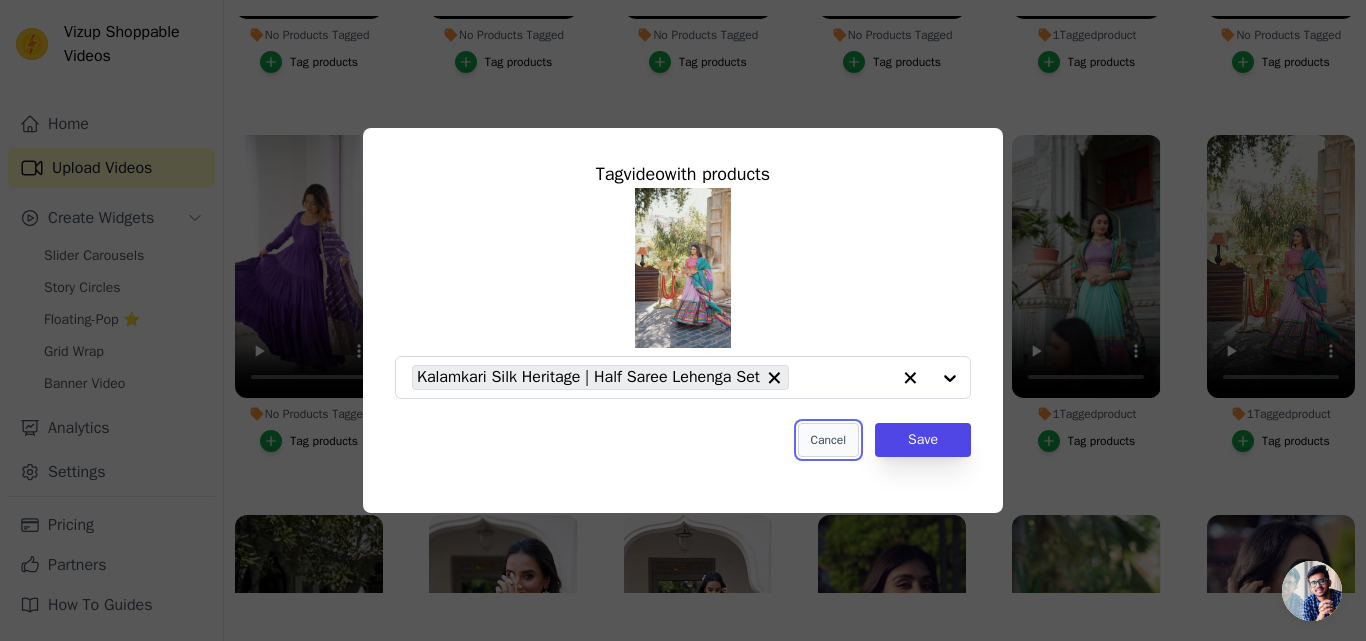 click on "Cancel" at bounding box center (828, 440) 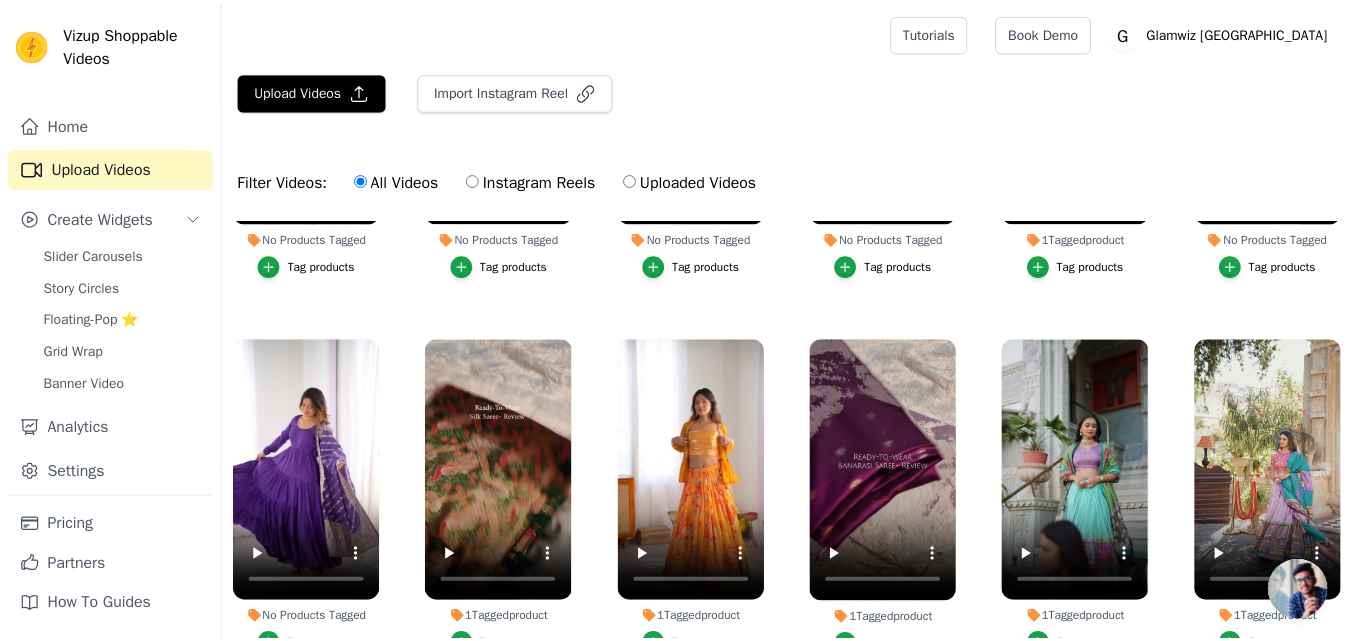 scroll, scrollTop: 204, scrollLeft: 0, axis: vertical 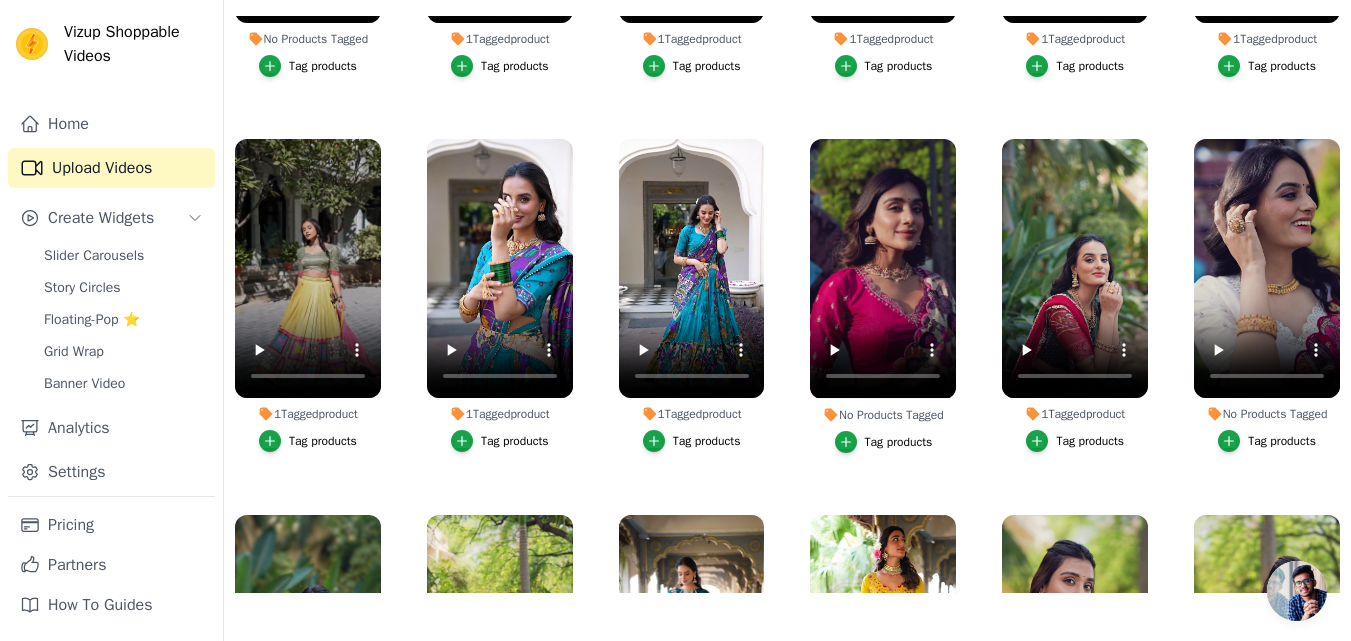 click on "Tag products" at bounding box center (308, 441) 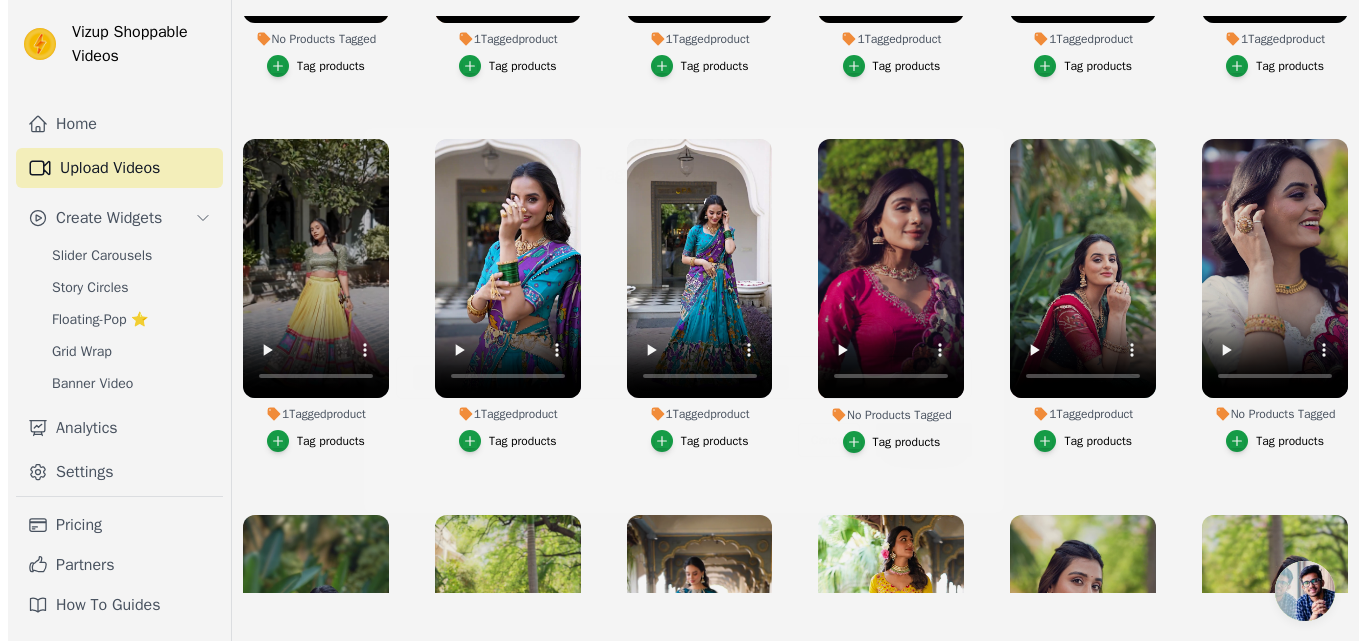 scroll, scrollTop: 0, scrollLeft: 0, axis: both 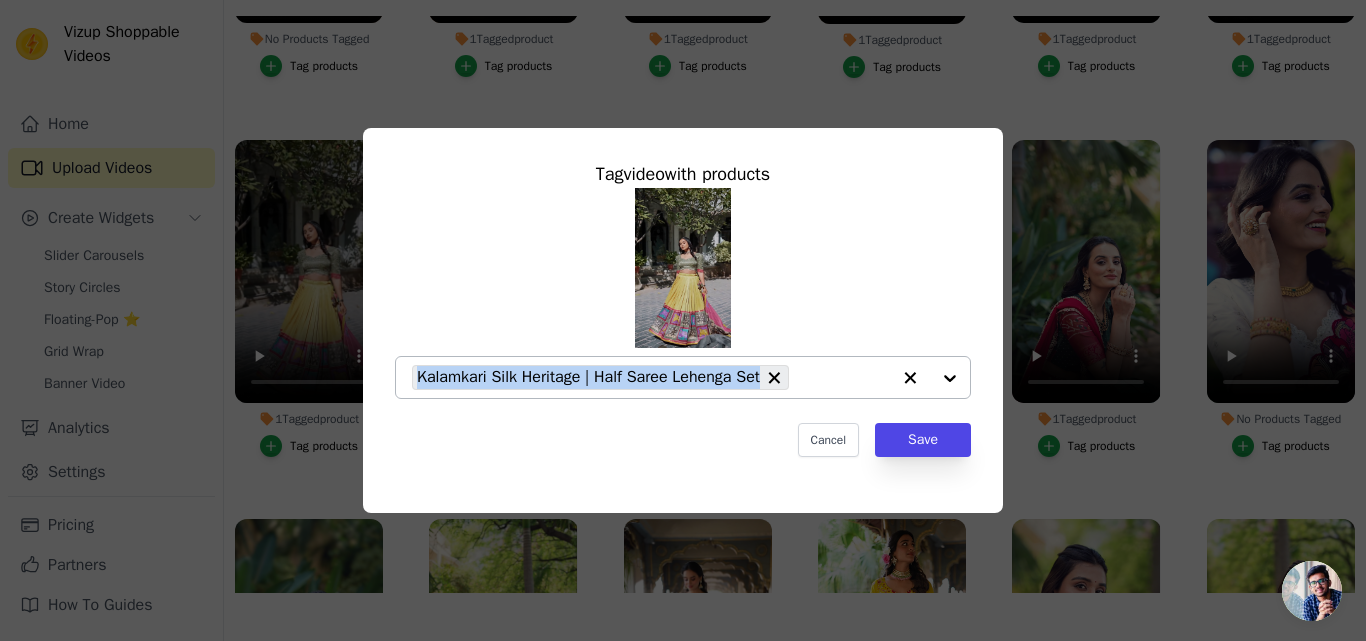 copy on "Kalamkari Silk Heritage | Half Saree Lehenga Set" 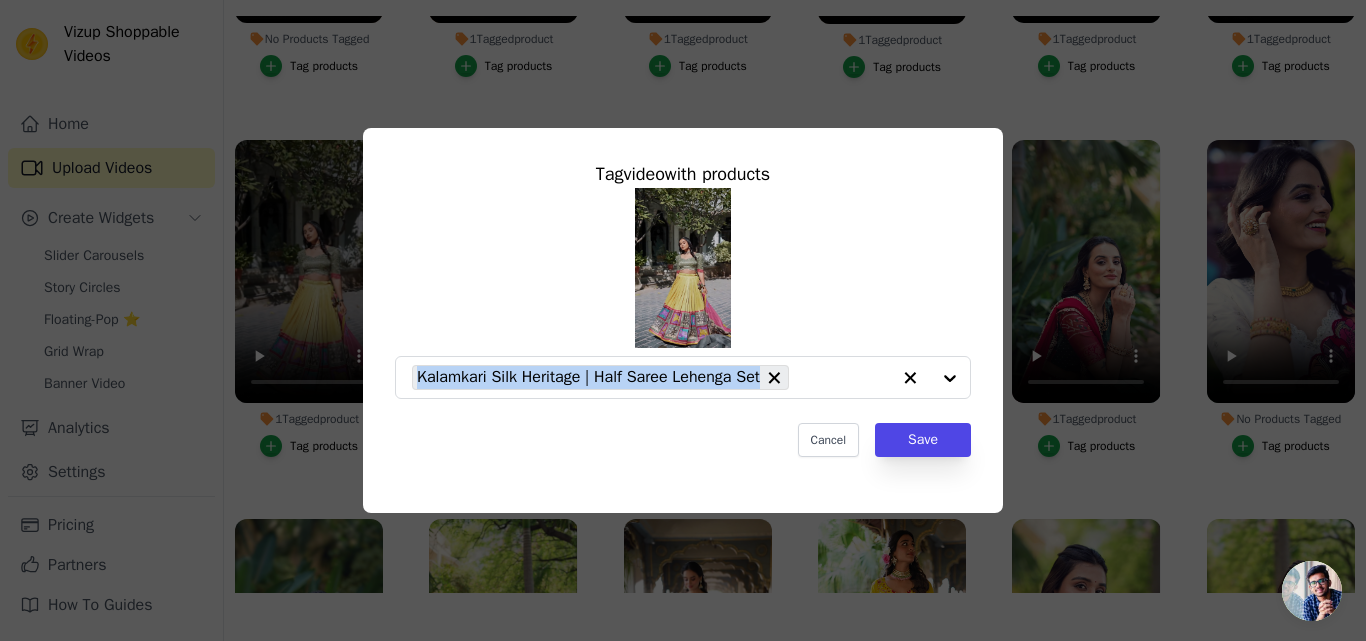 drag, startPoint x: 759, startPoint y: 381, endPoint x: 684, endPoint y: 78, distance: 312.1442 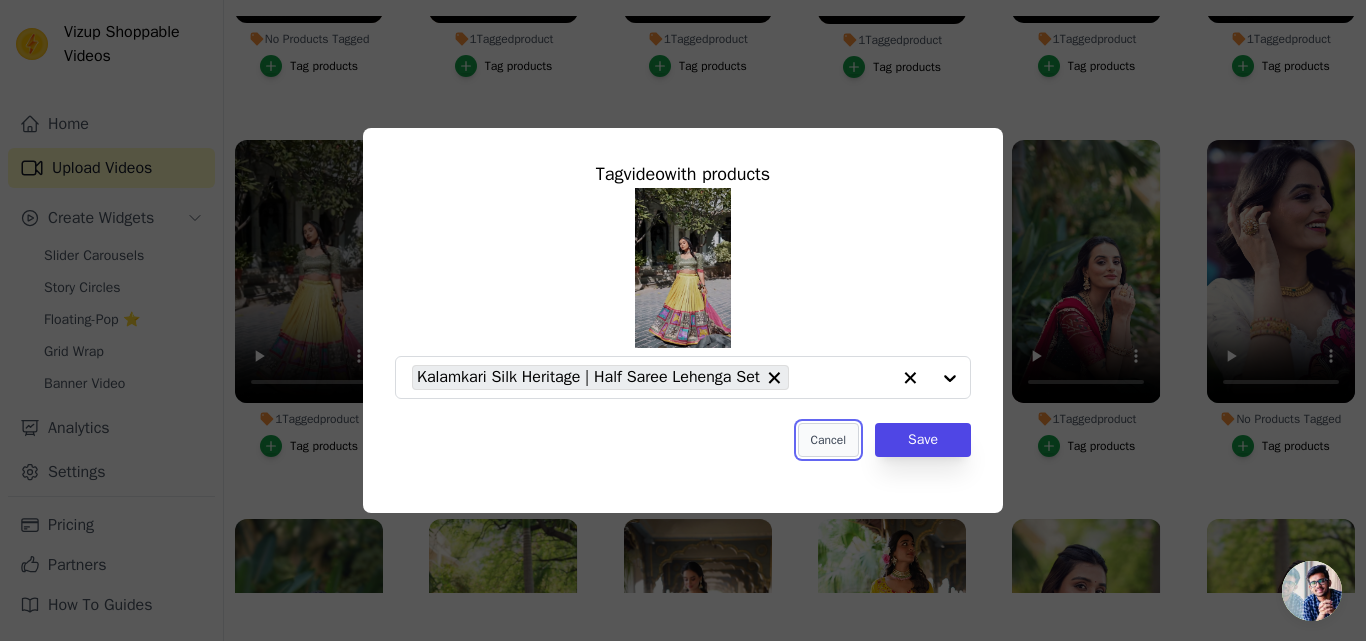 click on "Cancel" at bounding box center [828, 440] 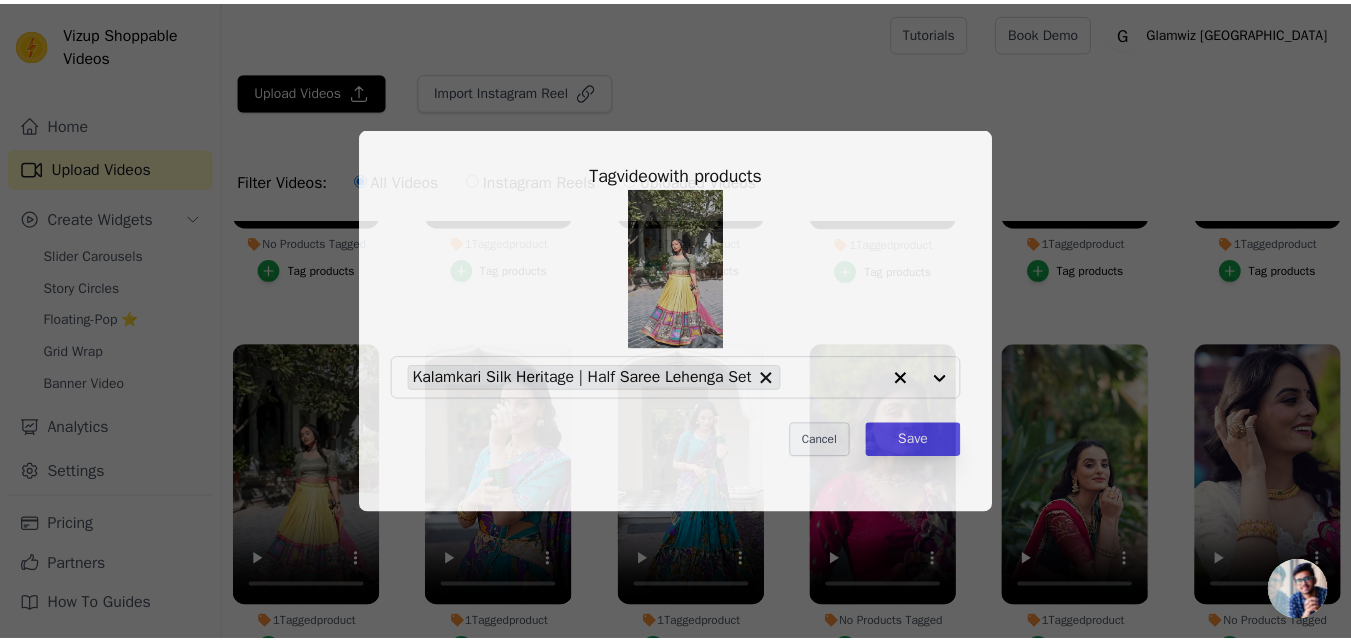 scroll, scrollTop: 204, scrollLeft: 0, axis: vertical 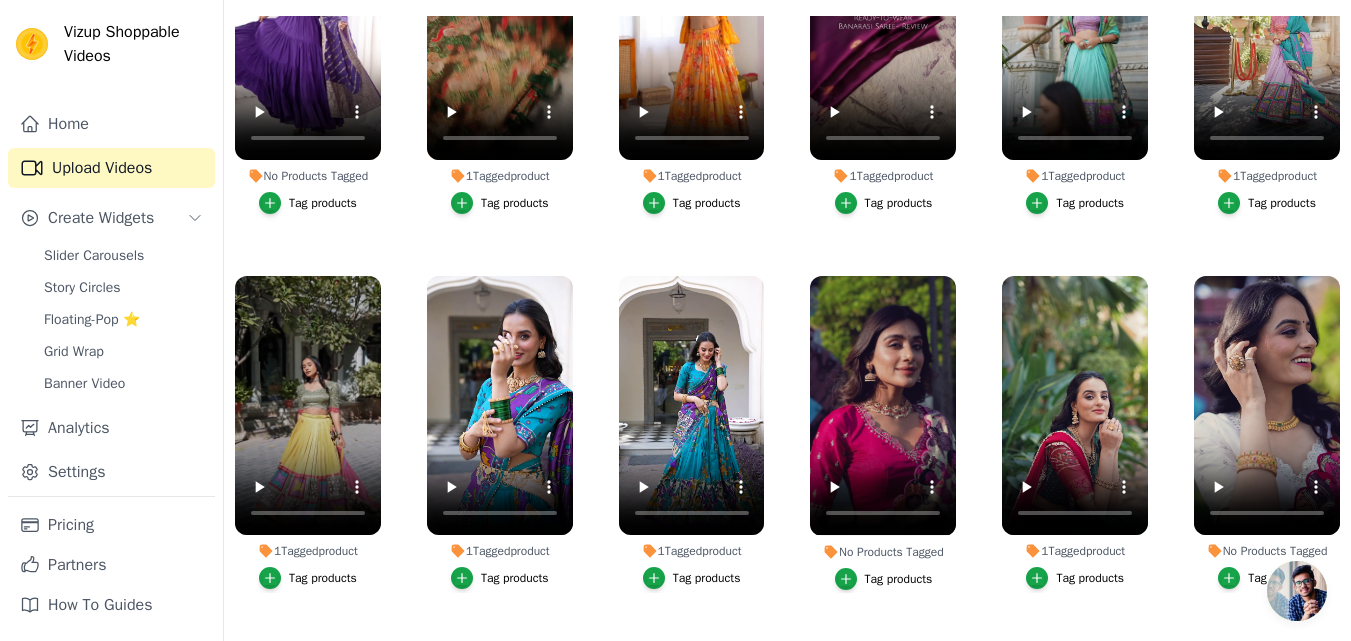 click on "Tag products" at bounding box center [500, 578] 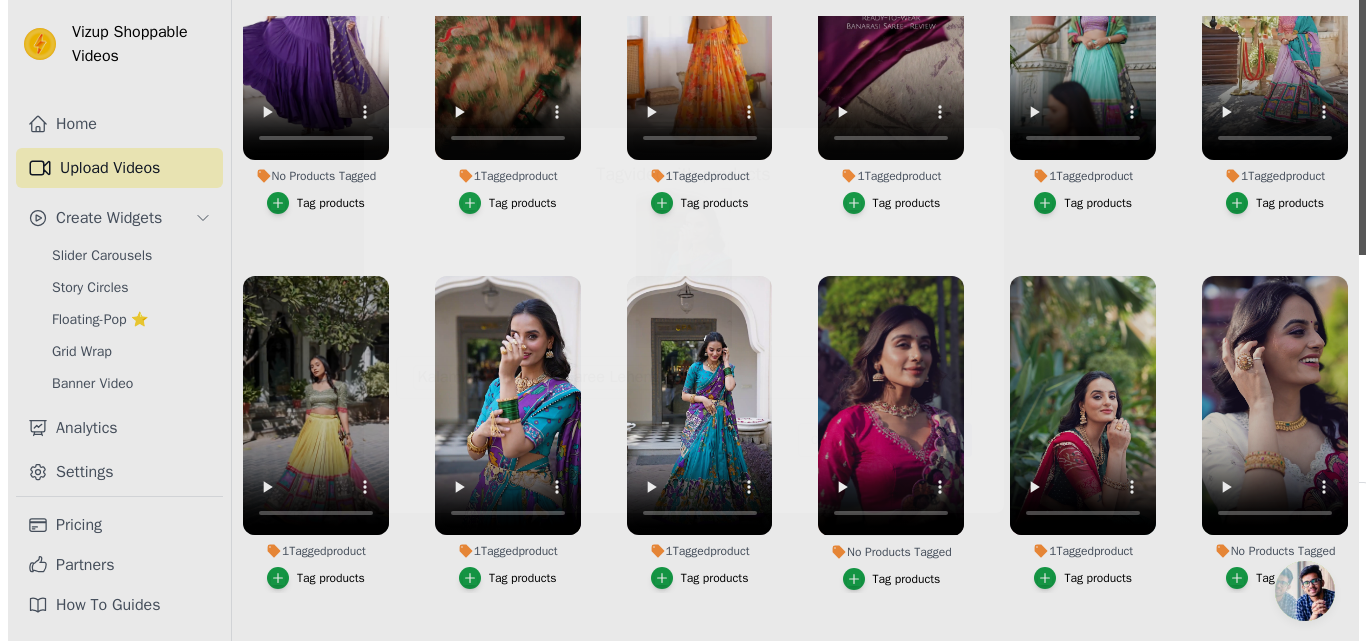 scroll, scrollTop: 0, scrollLeft: 0, axis: both 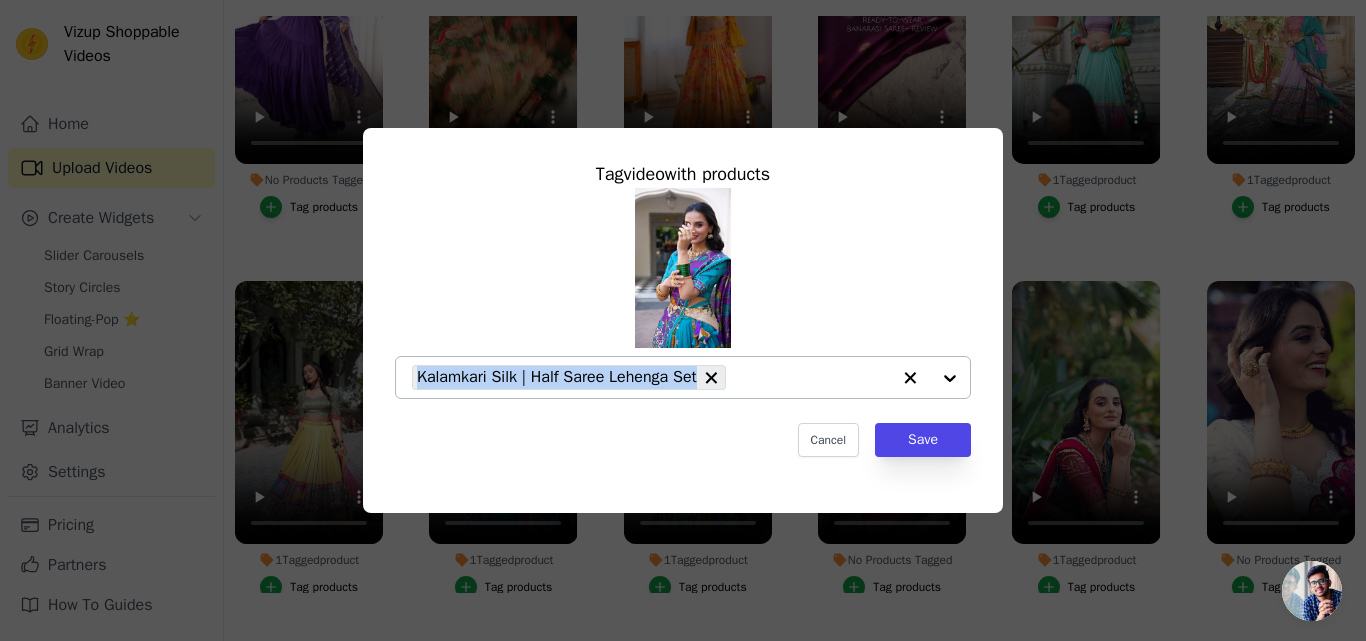 copy on "Kalamkari Silk | Half Saree Lehenga Set" 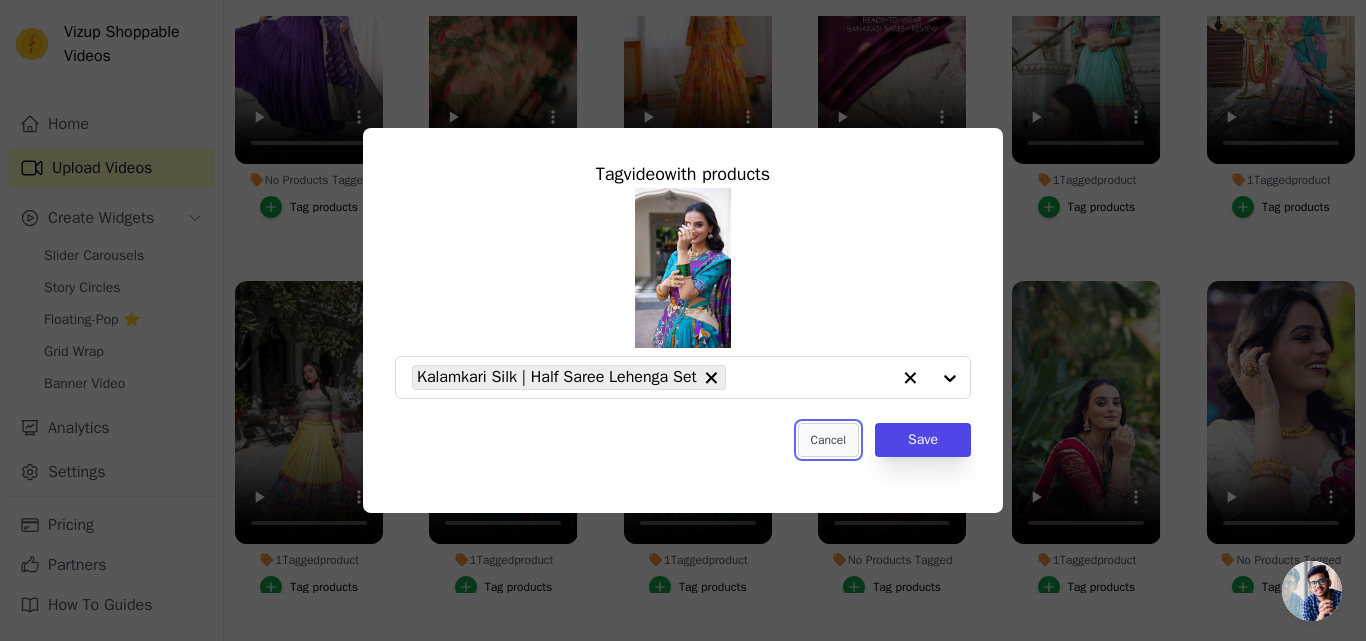 click on "Cancel" at bounding box center (828, 440) 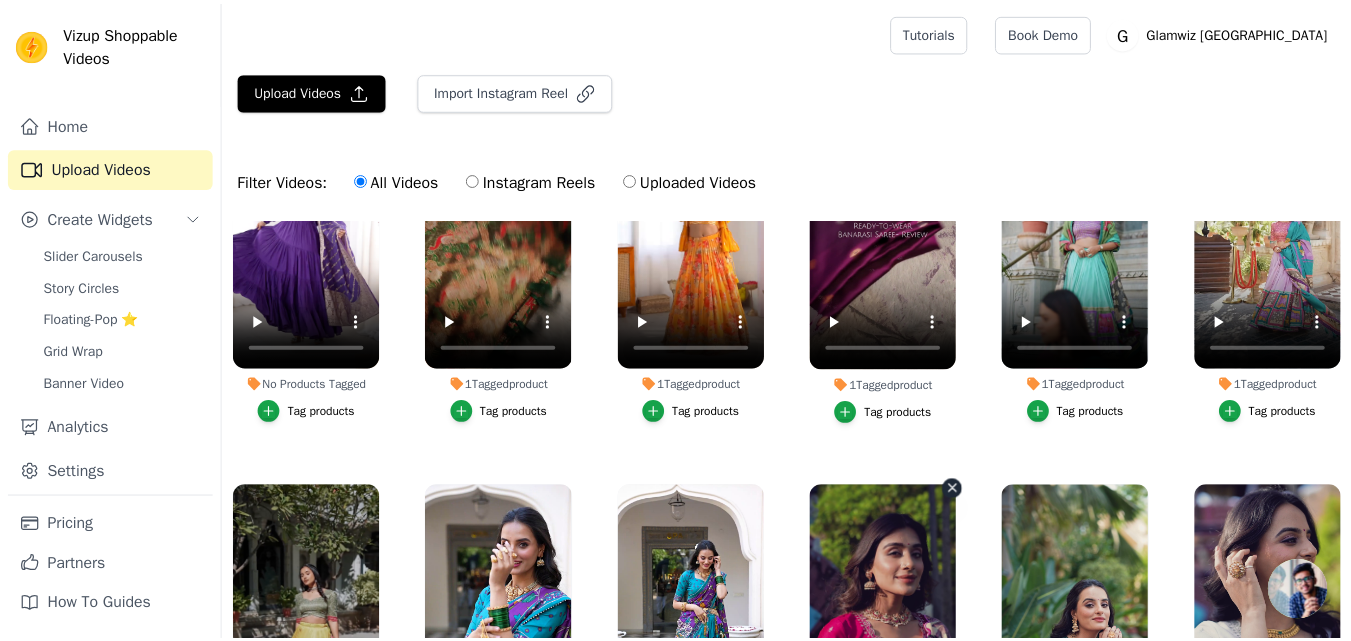 scroll, scrollTop: 204, scrollLeft: 0, axis: vertical 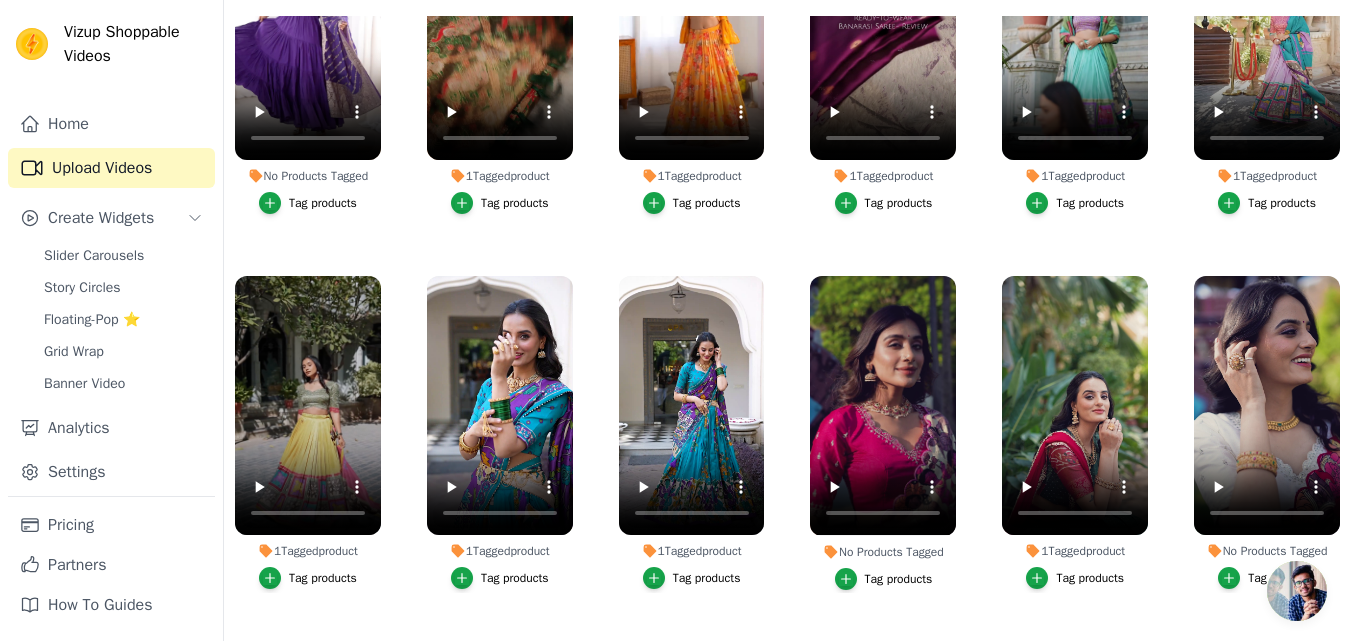 click on "Tag products" at bounding box center [707, 578] 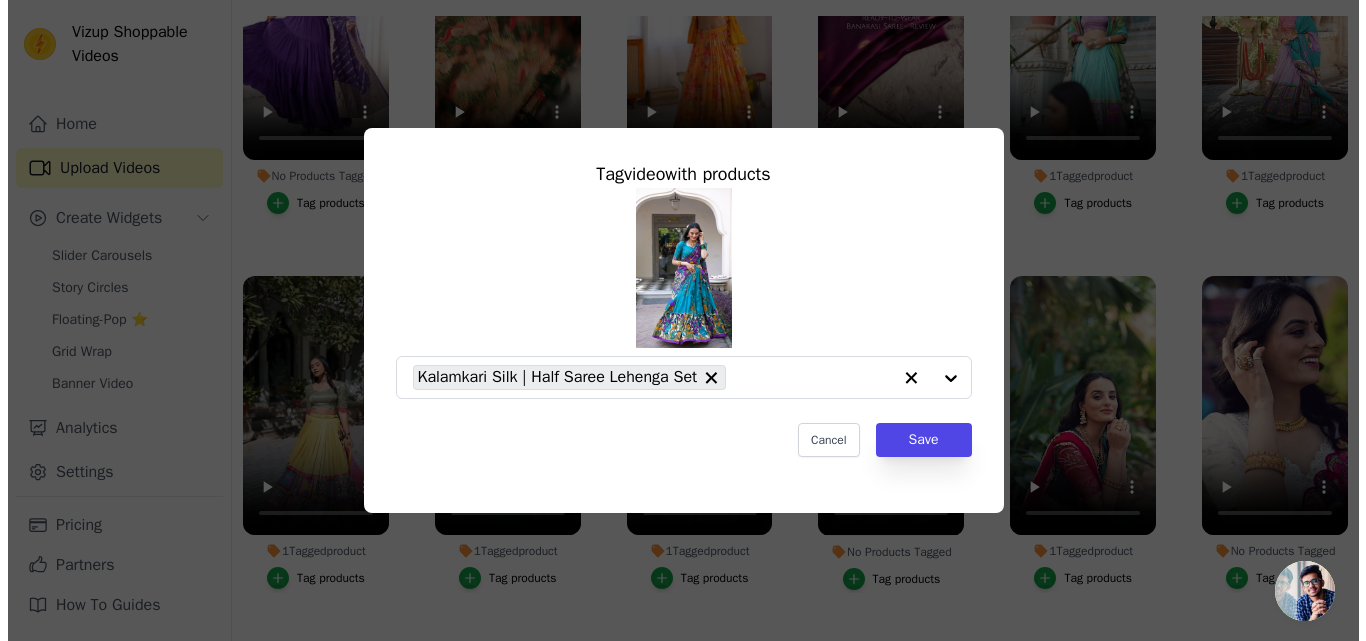 scroll, scrollTop: 0, scrollLeft: 0, axis: both 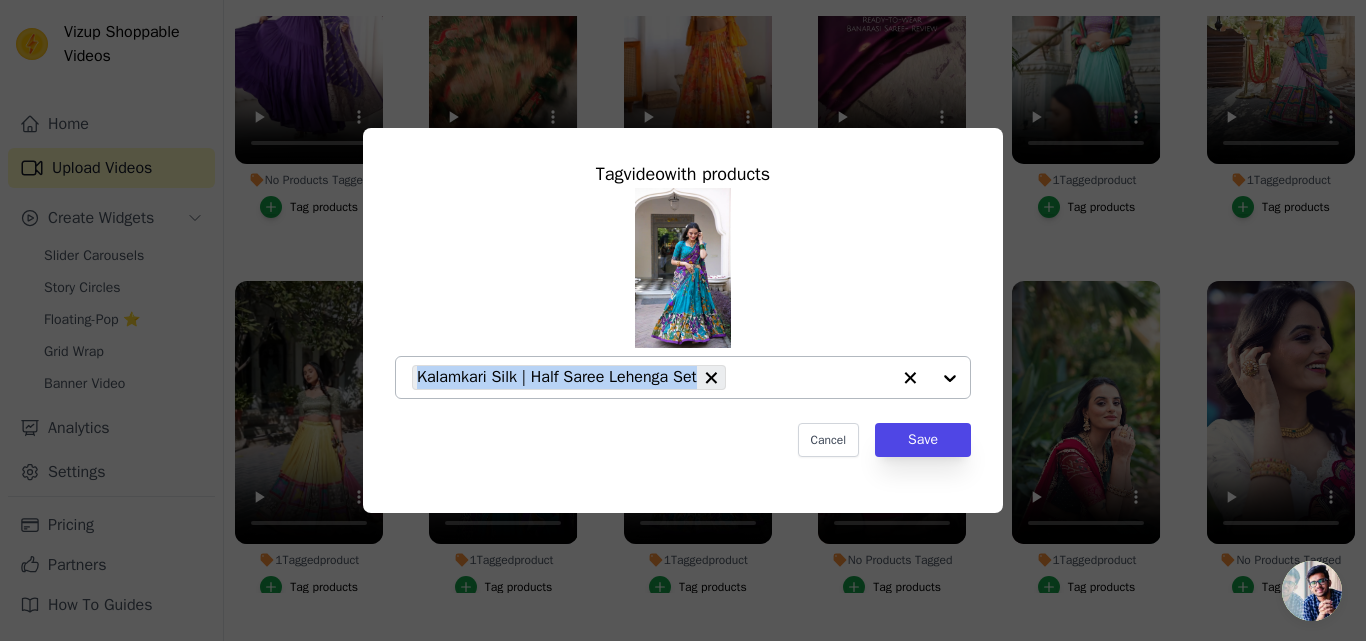 copy on "Kalamkari Silk | Half Saree Lehenga Set" 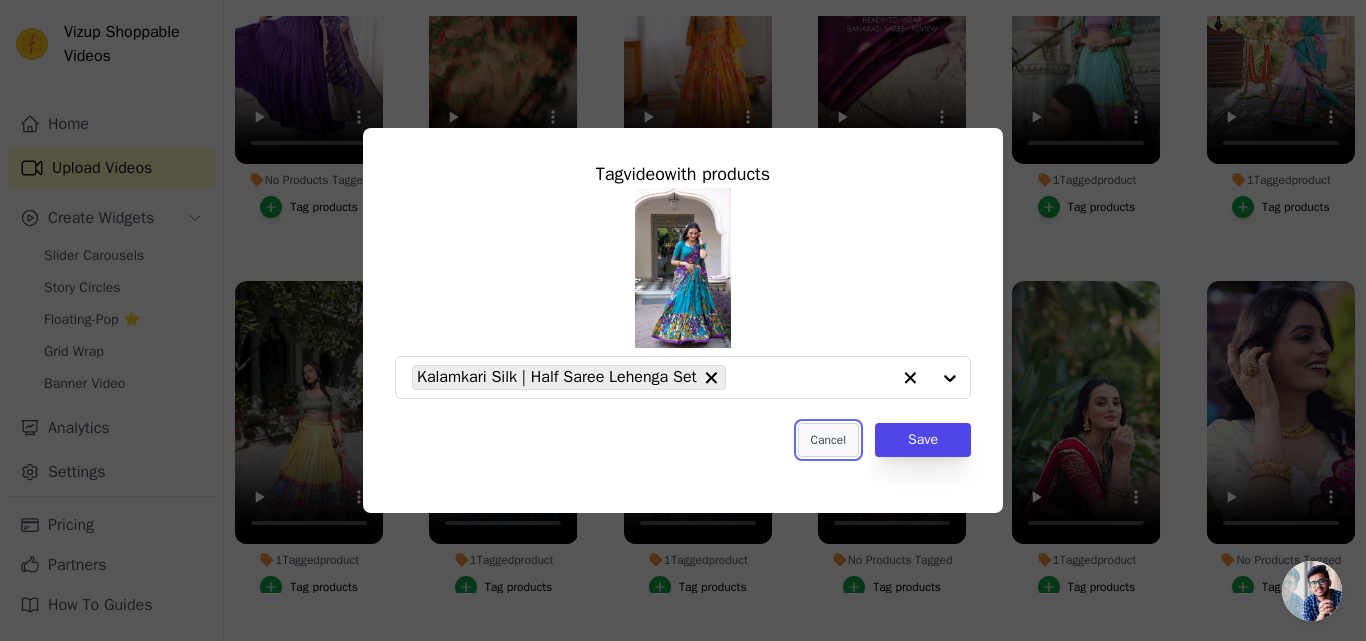 click on "Cancel" at bounding box center (828, 440) 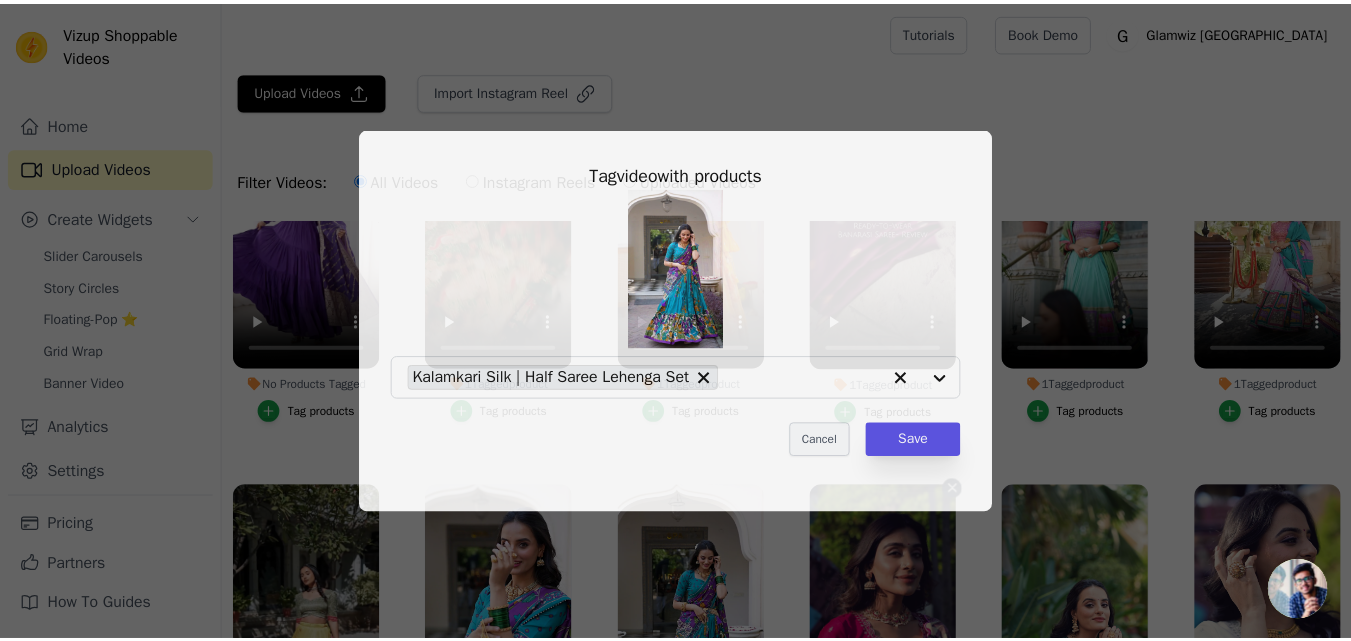 scroll, scrollTop: 204, scrollLeft: 0, axis: vertical 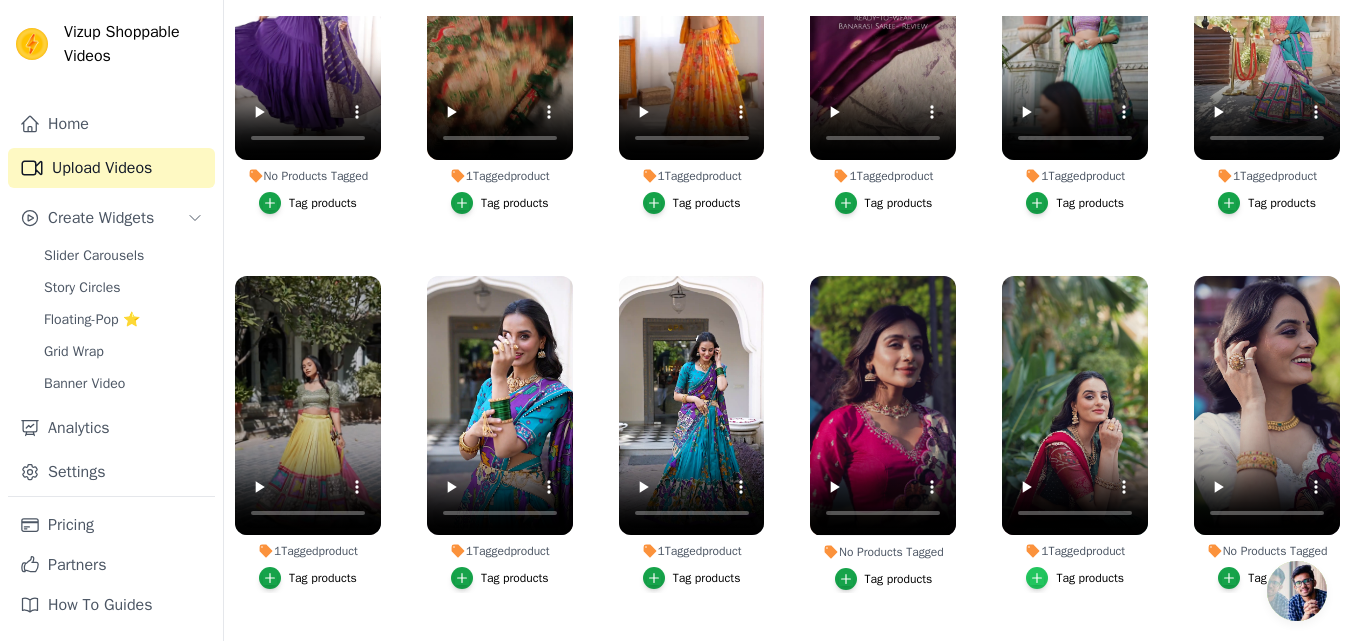 click 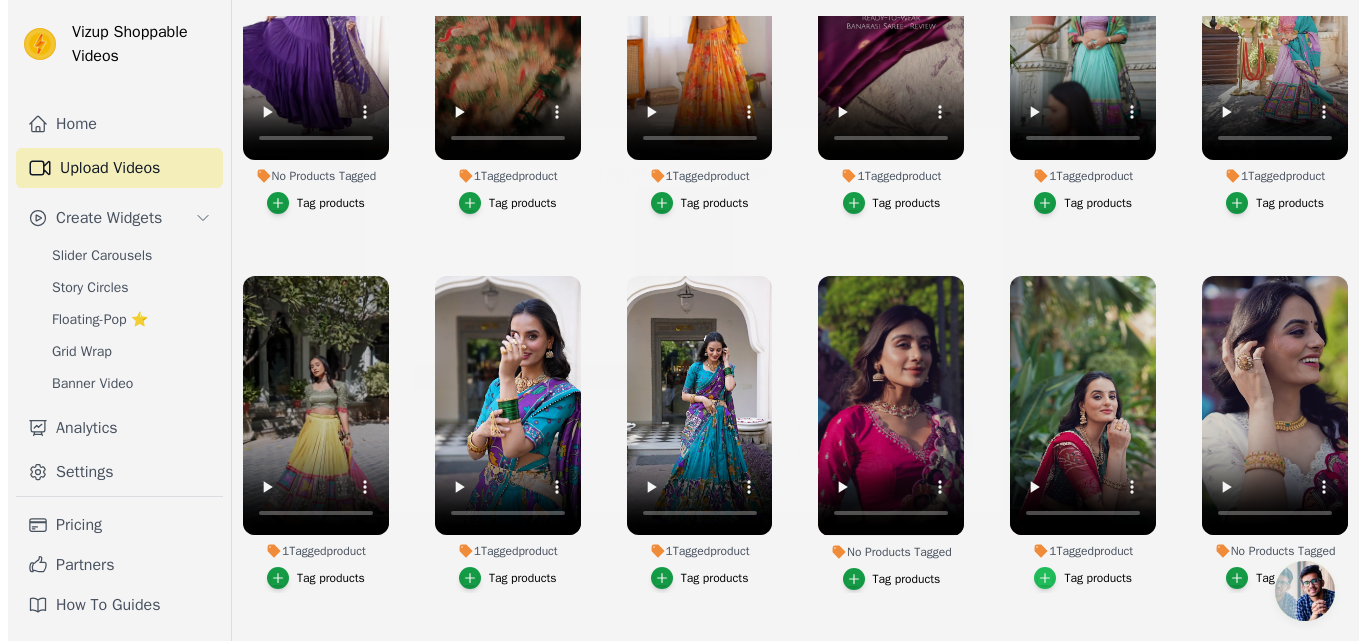 scroll, scrollTop: 0, scrollLeft: 0, axis: both 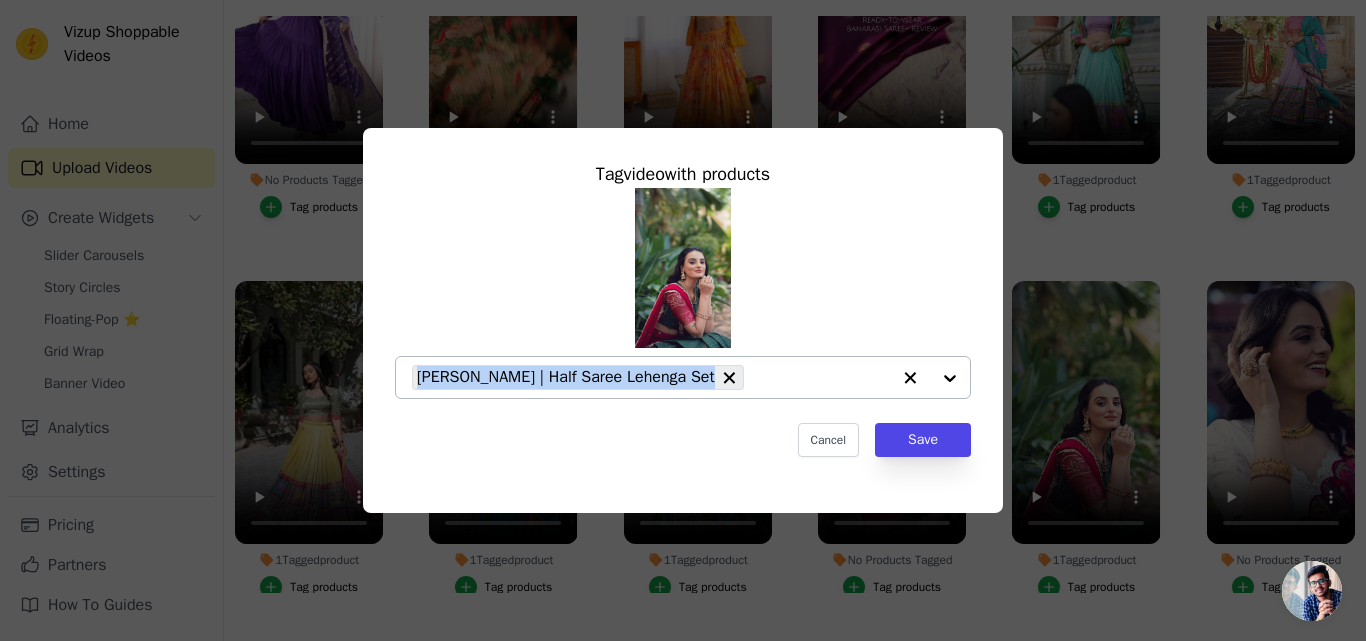 drag, startPoint x: 686, startPoint y: 383, endPoint x: 410, endPoint y: 373, distance: 276.1811 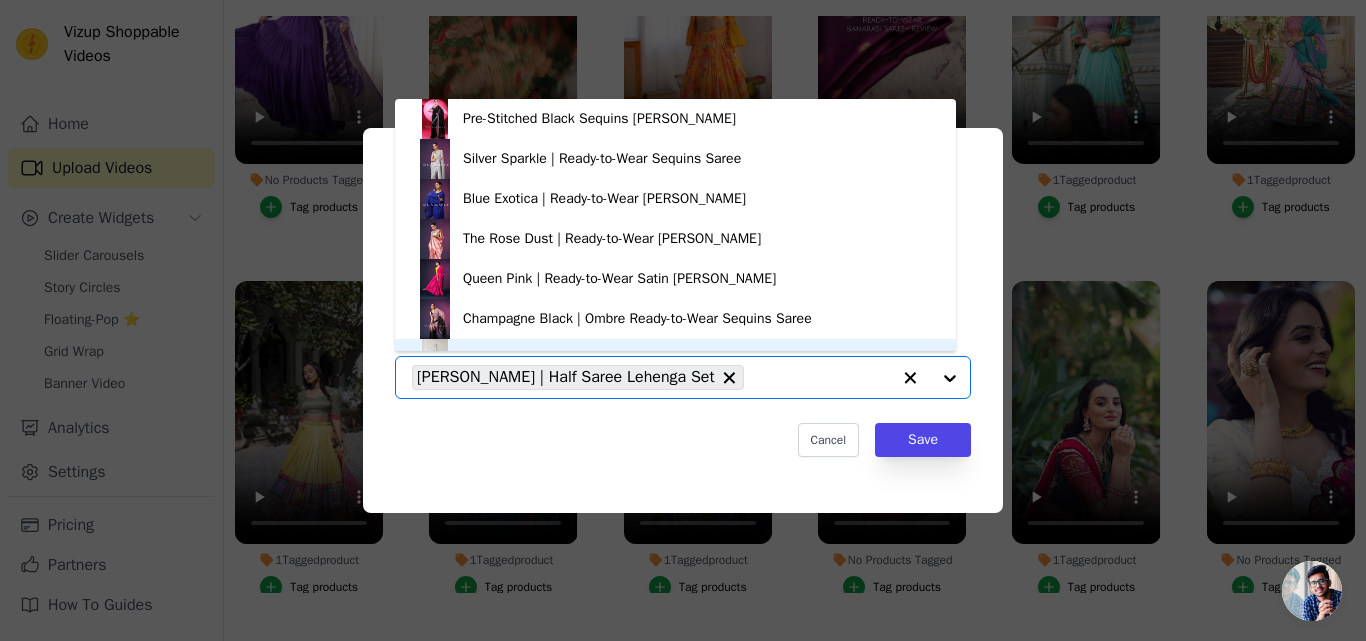 scroll, scrollTop: 28, scrollLeft: 0, axis: vertical 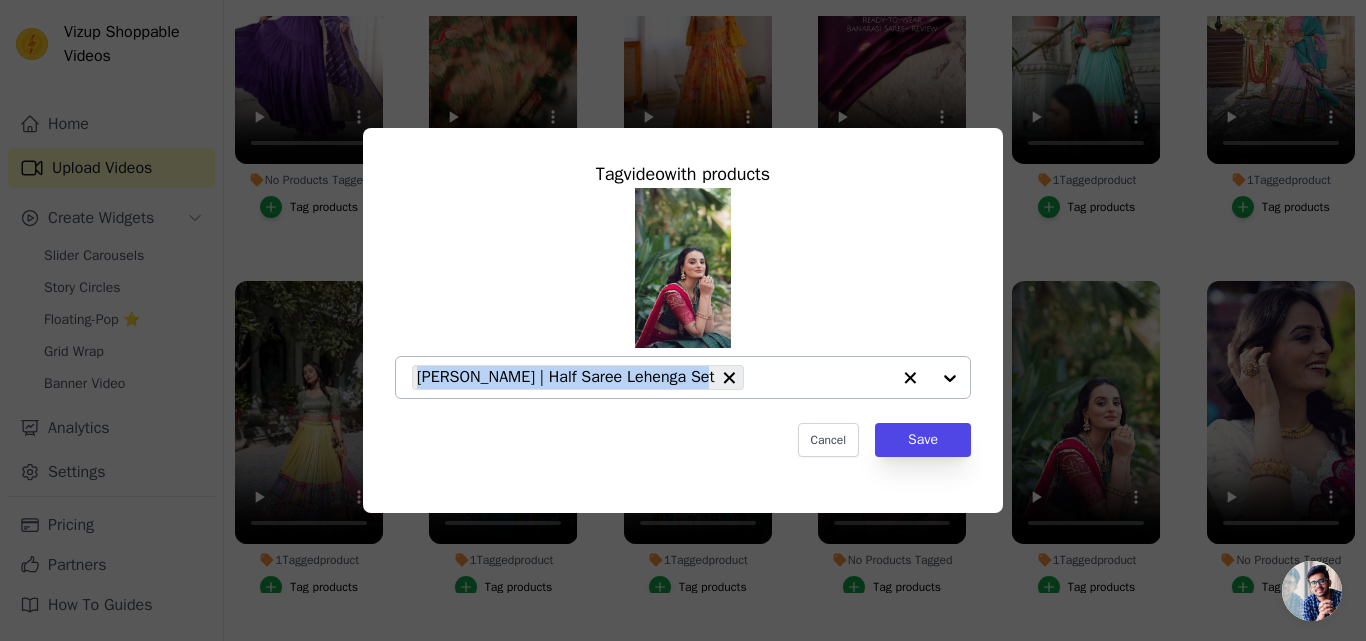 drag, startPoint x: 683, startPoint y: 382, endPoint x: 420, endPoint y: 383, distance: 263.0019 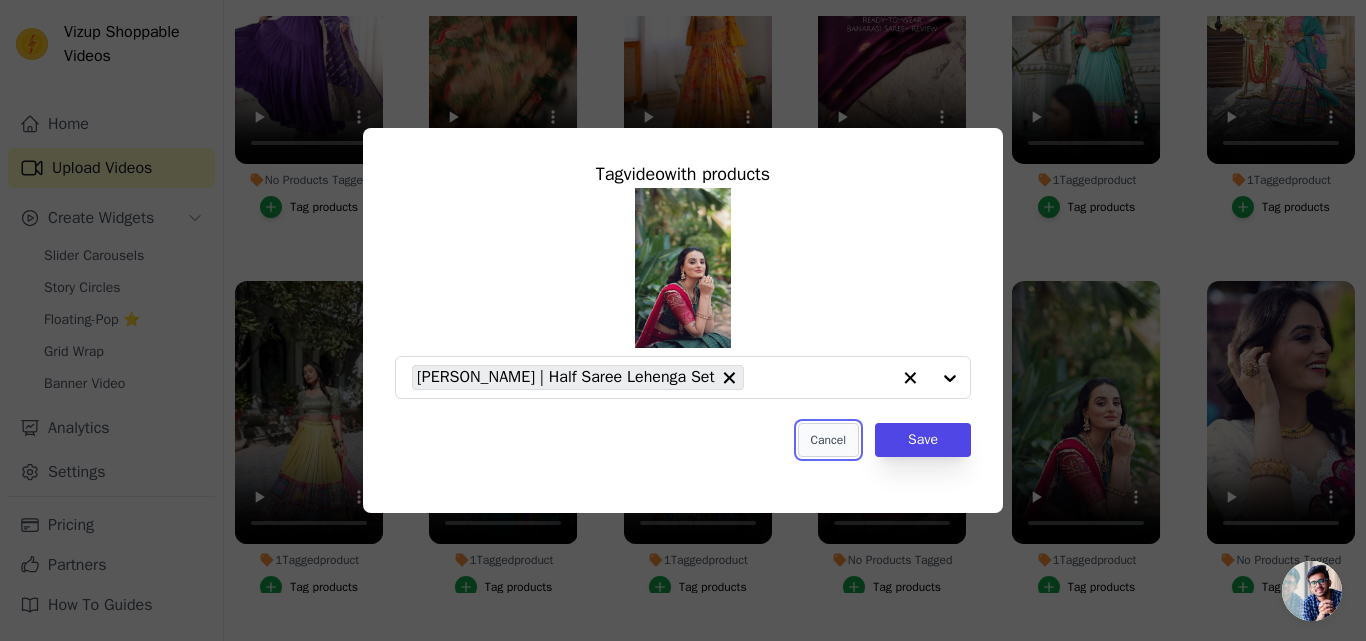 click on "Cancel" at bounding box center [828, 440] 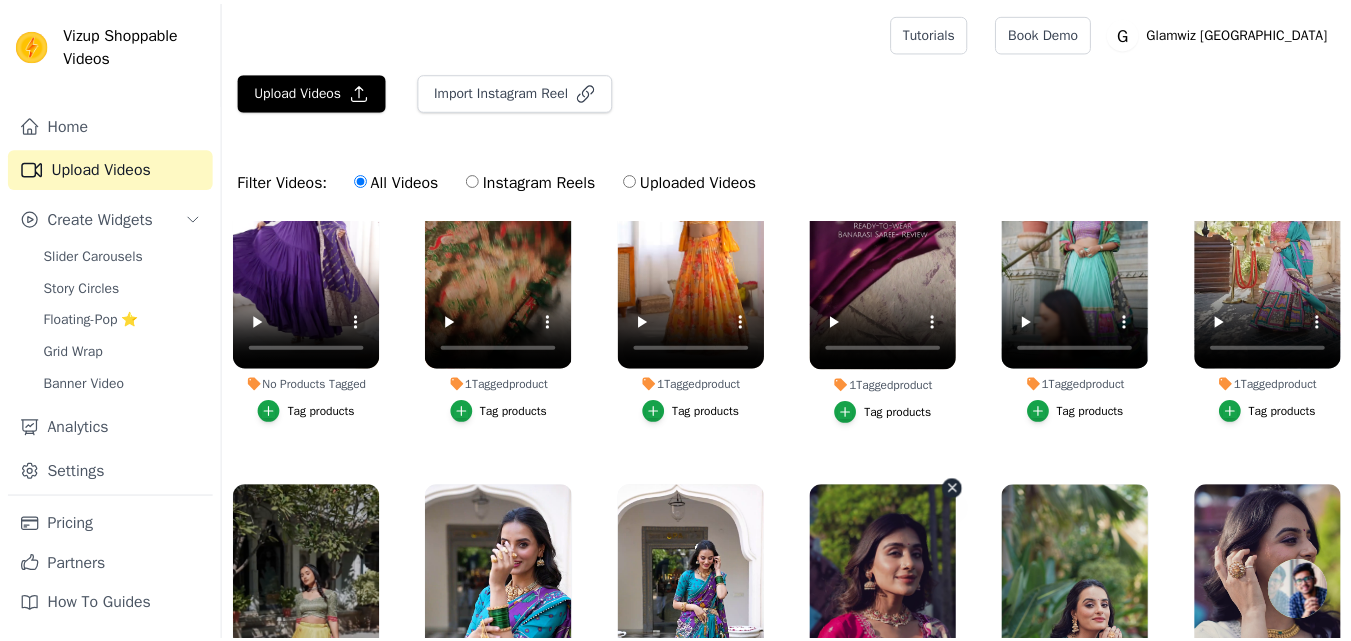 scroll, scrollTop: 204, scrollLeft: 0, axis: vertical 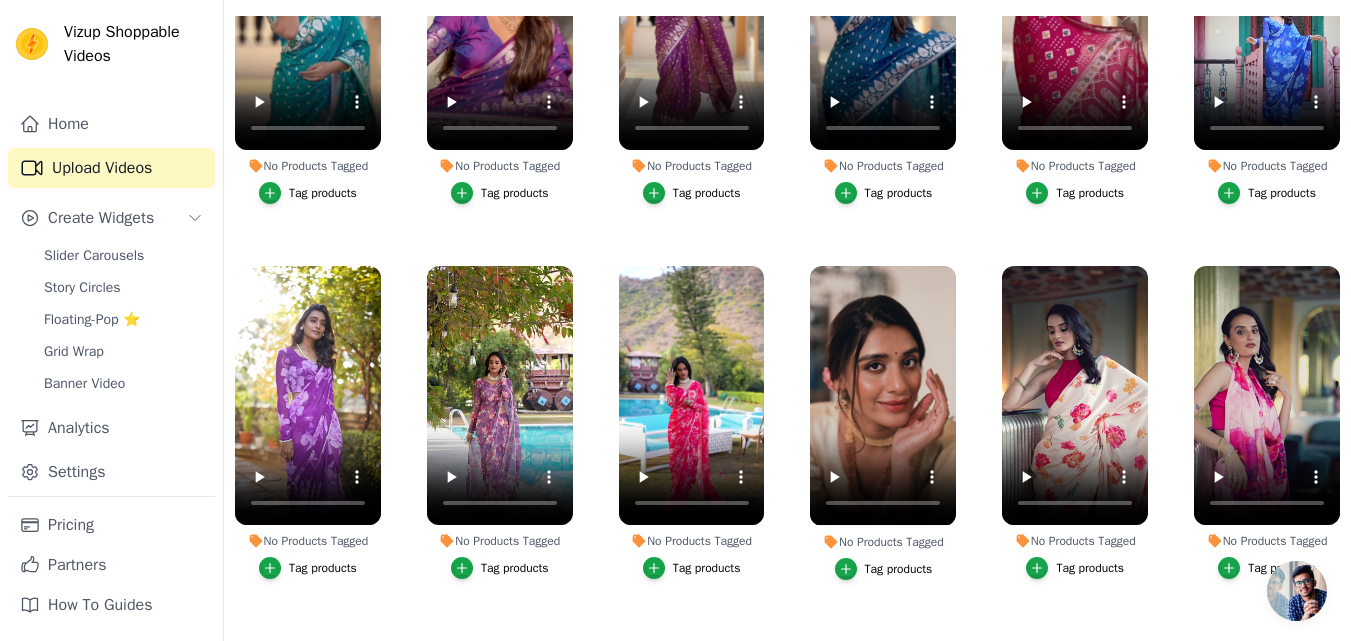 click on "No Products Tagged       Tag products" at bounding box center [692, 426] 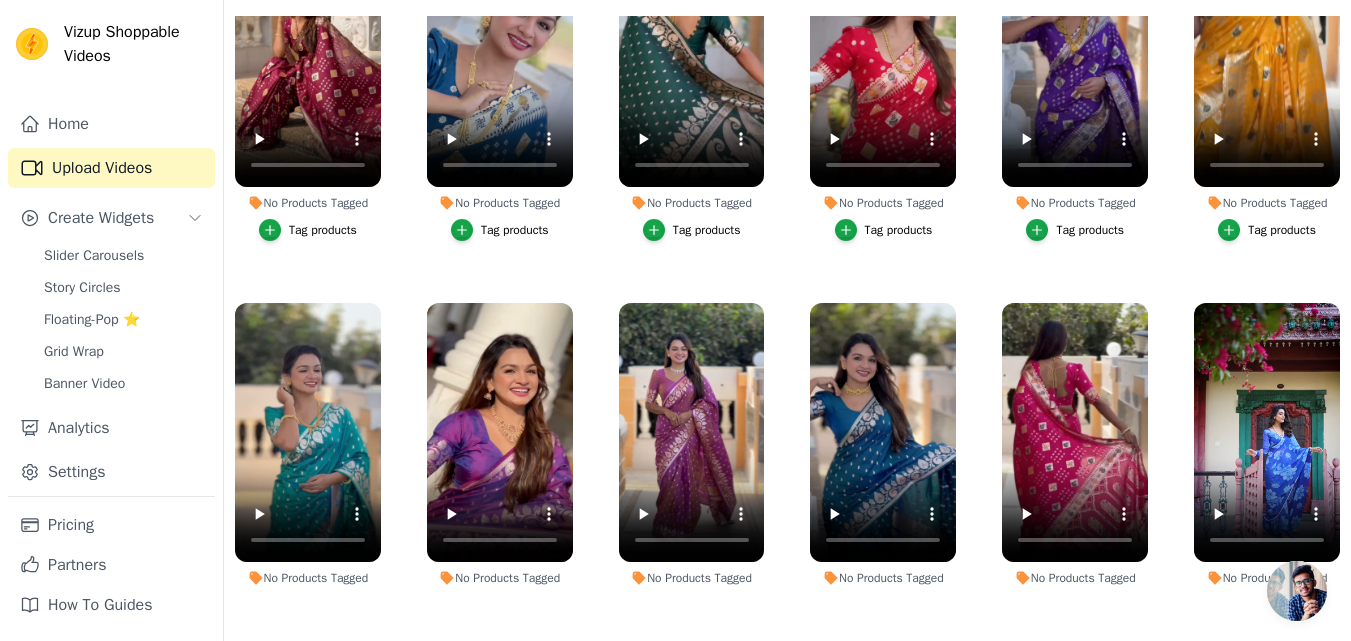 scroll, scrollTop: 10954, scrollLeft: 0, axis: vertical 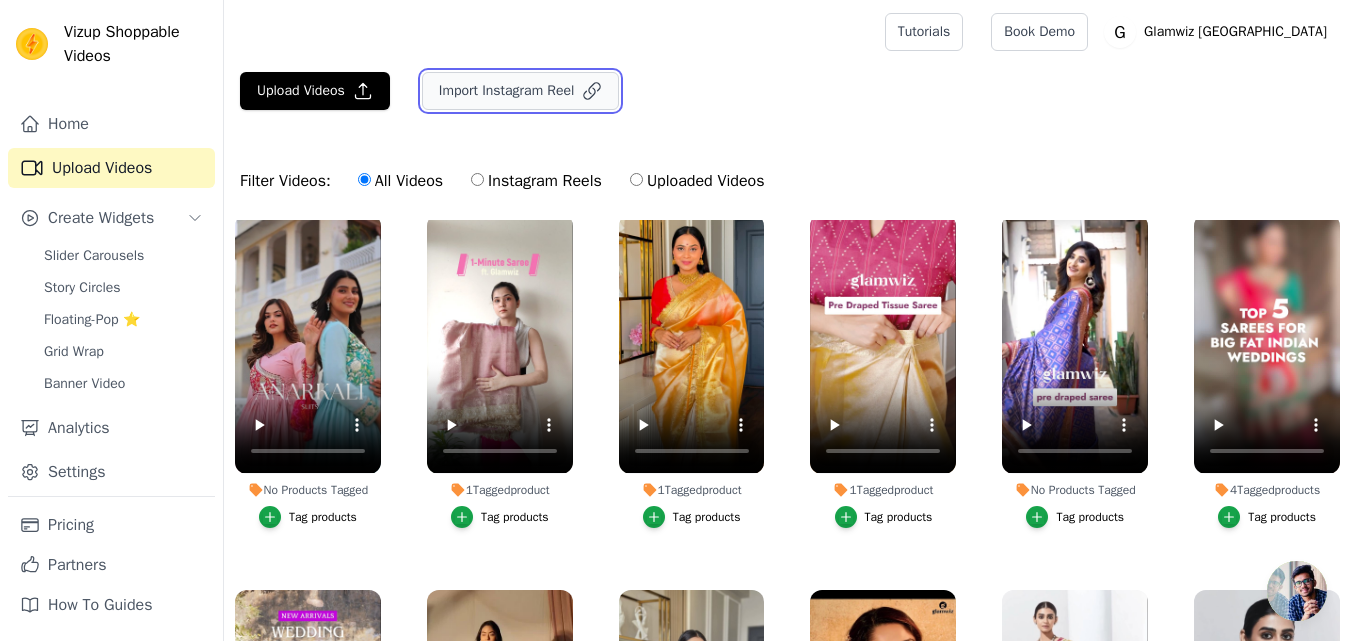click on "Import Instagram Reel" at bounding box center (521, 91) 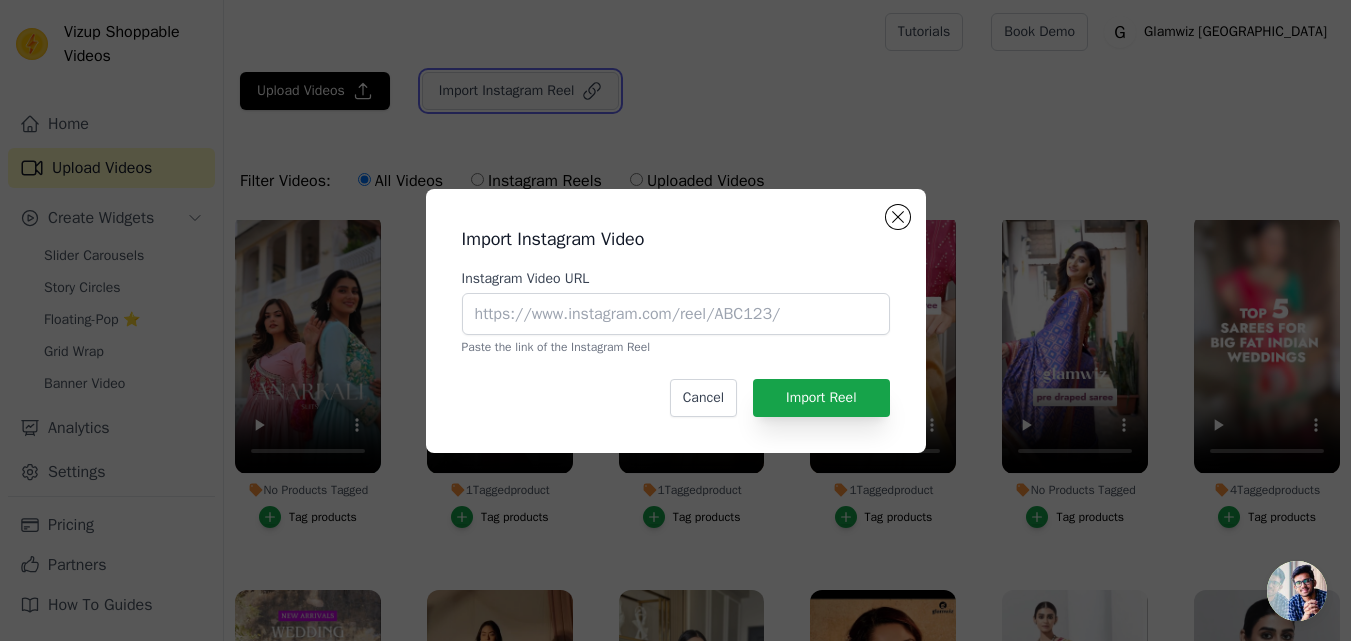 scroll, scrollTop: 24698, scrollLeft: 0, axis: vertical 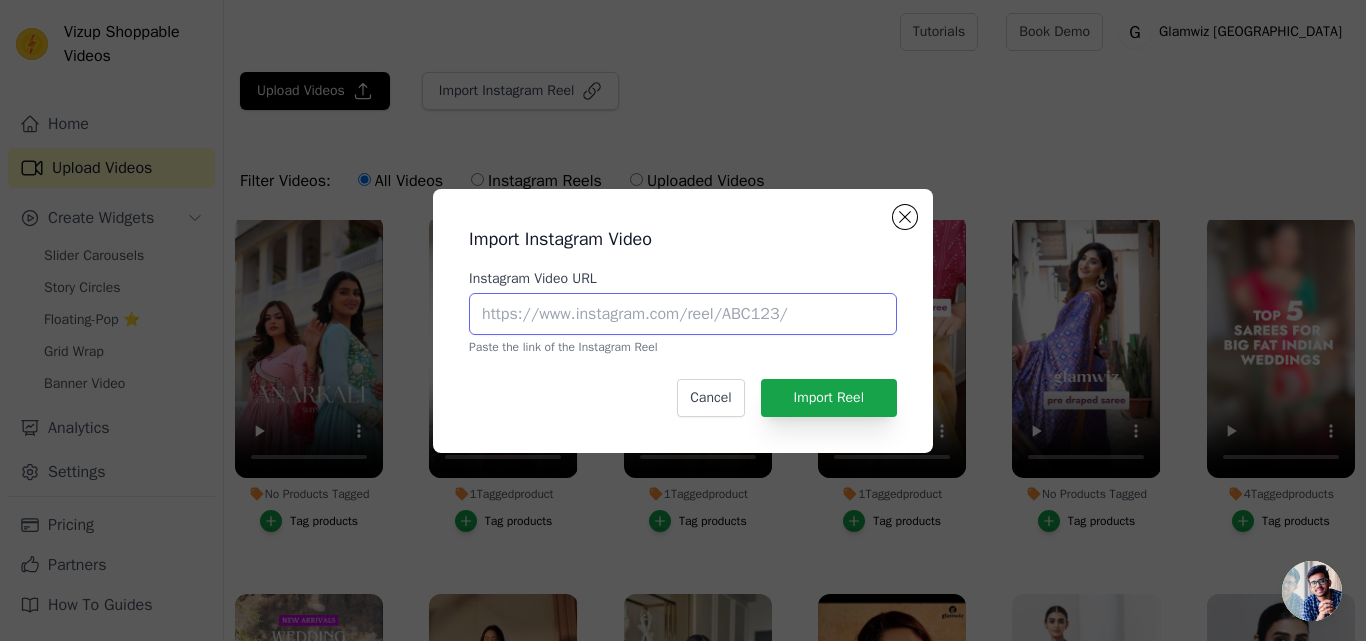 click on "Instagram Video URL" at bounding box center [683, 314] 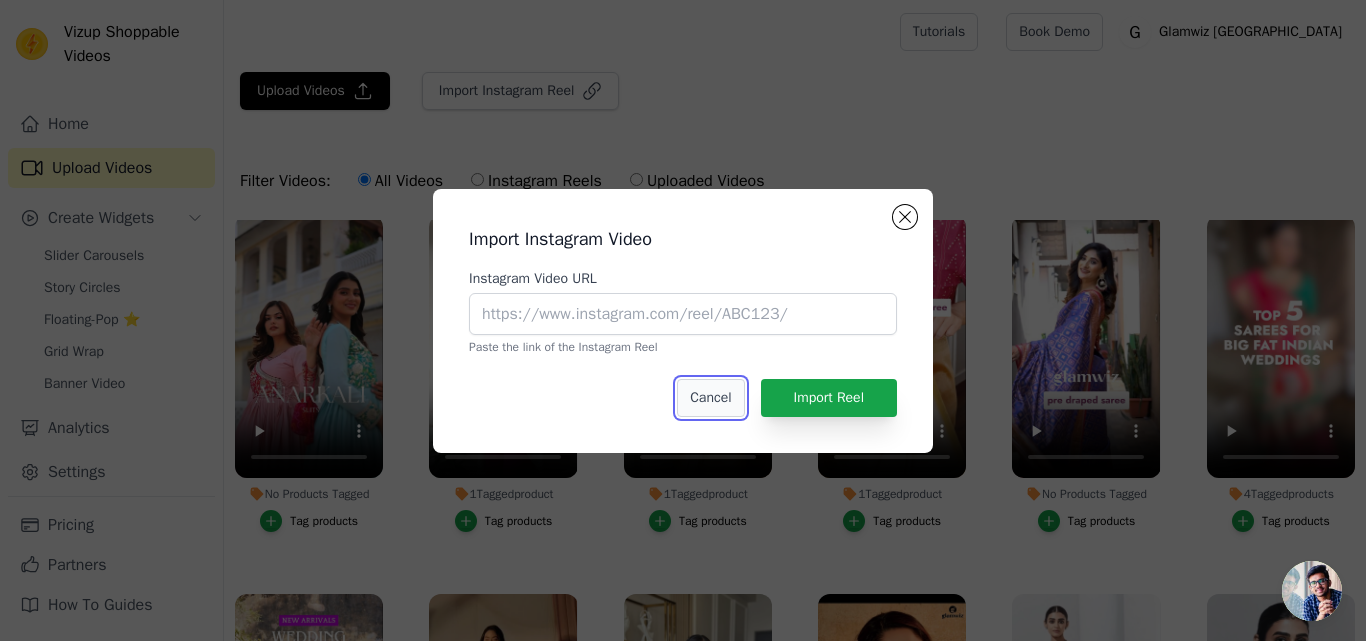 click on "Cancel" at bounding box center (710, 398) 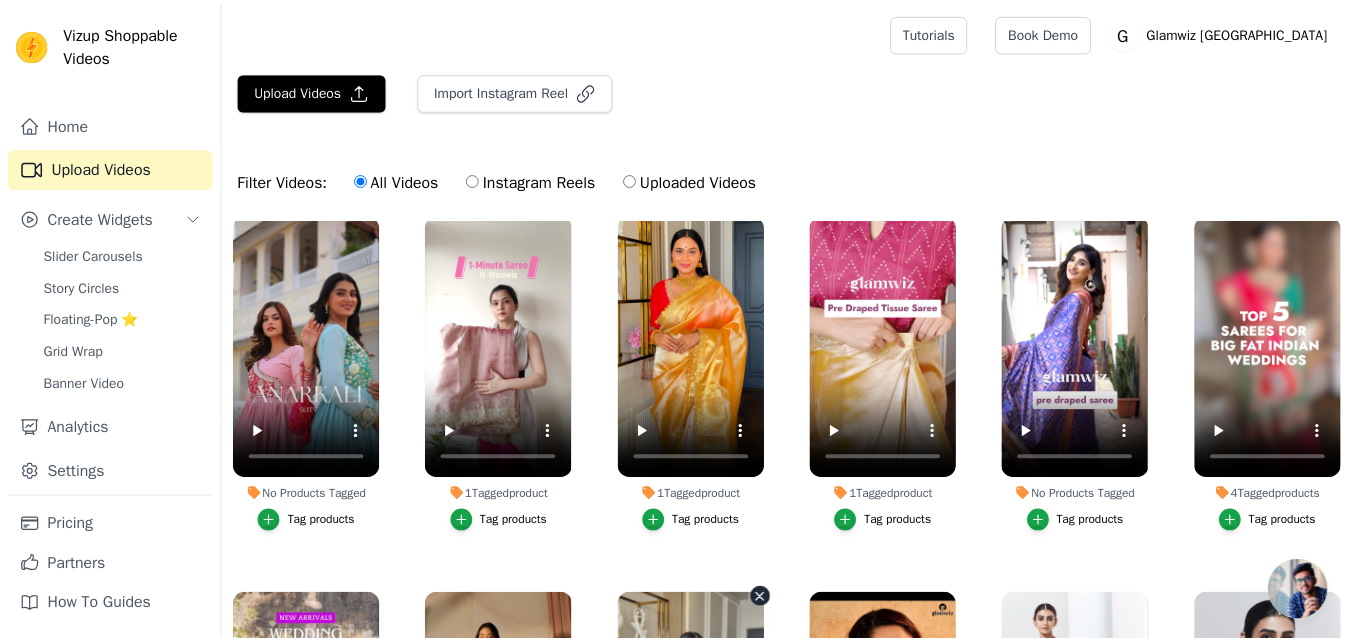 scroll, scrollTop: 24409, scrollLeft: 0, axis: vertical 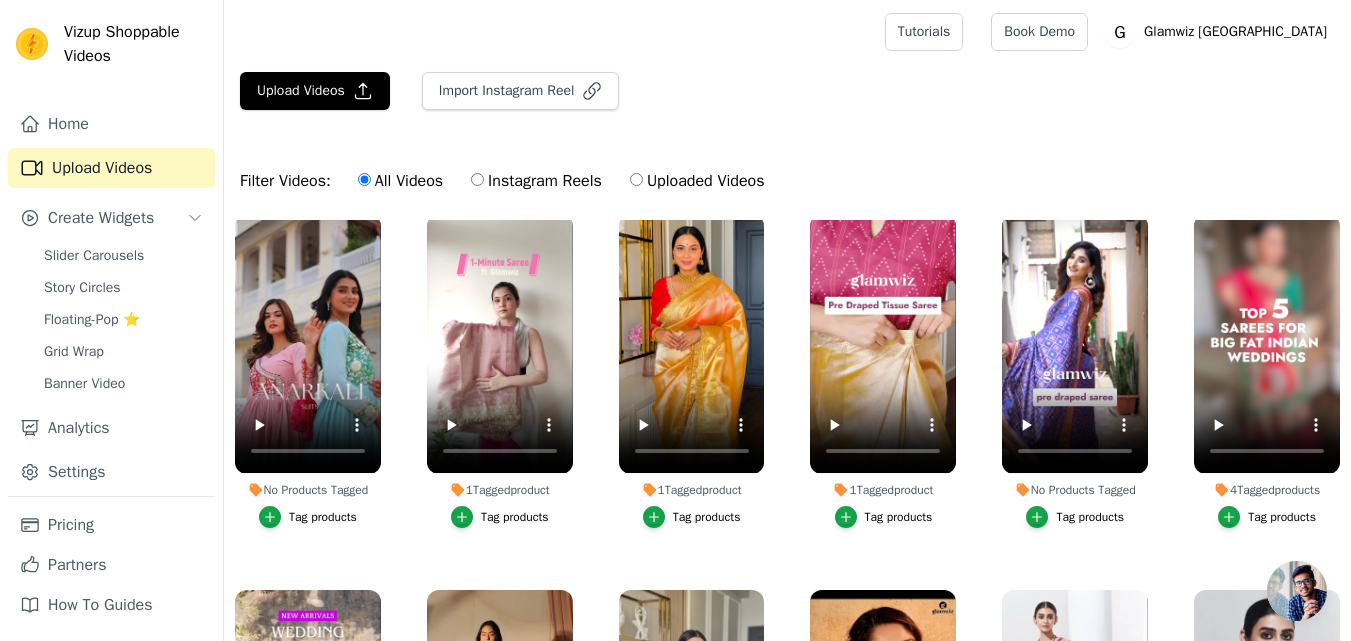 click on "Instagram Reels" at bounding box center [477, 179] 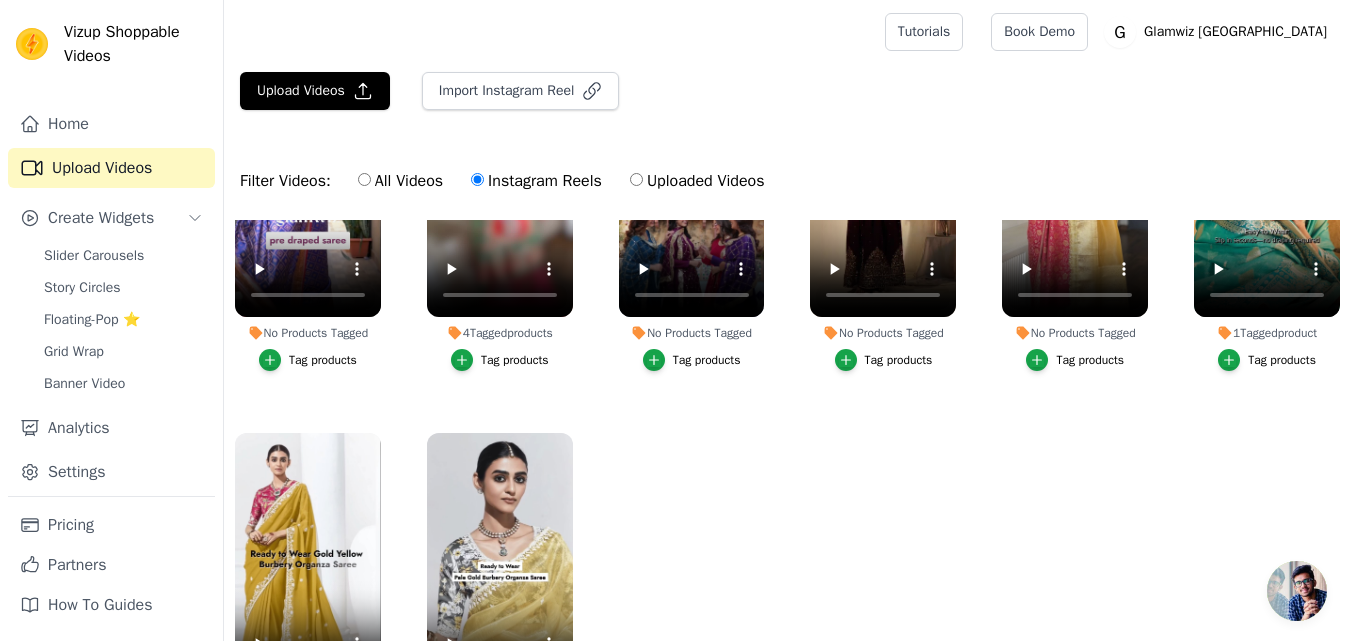 scroll, scrollTop: 955, scrollLeft: 0, axis: vertical 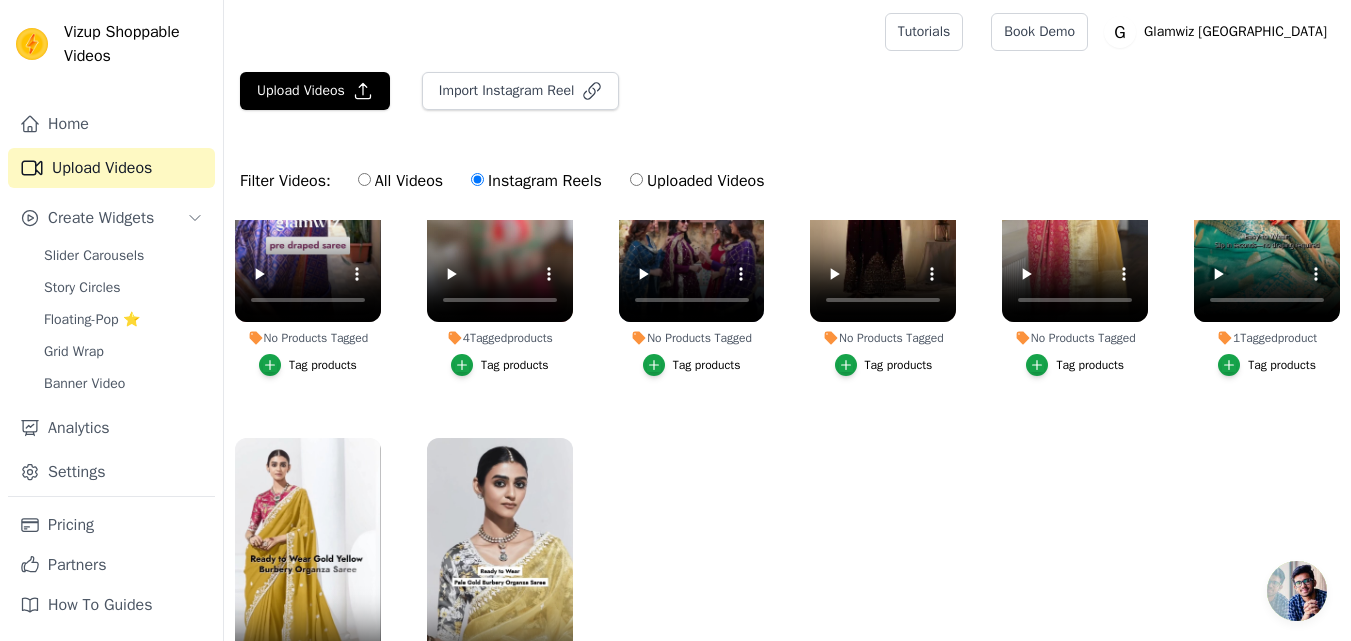 click on "All Videos" at bounding box center [364, 179] 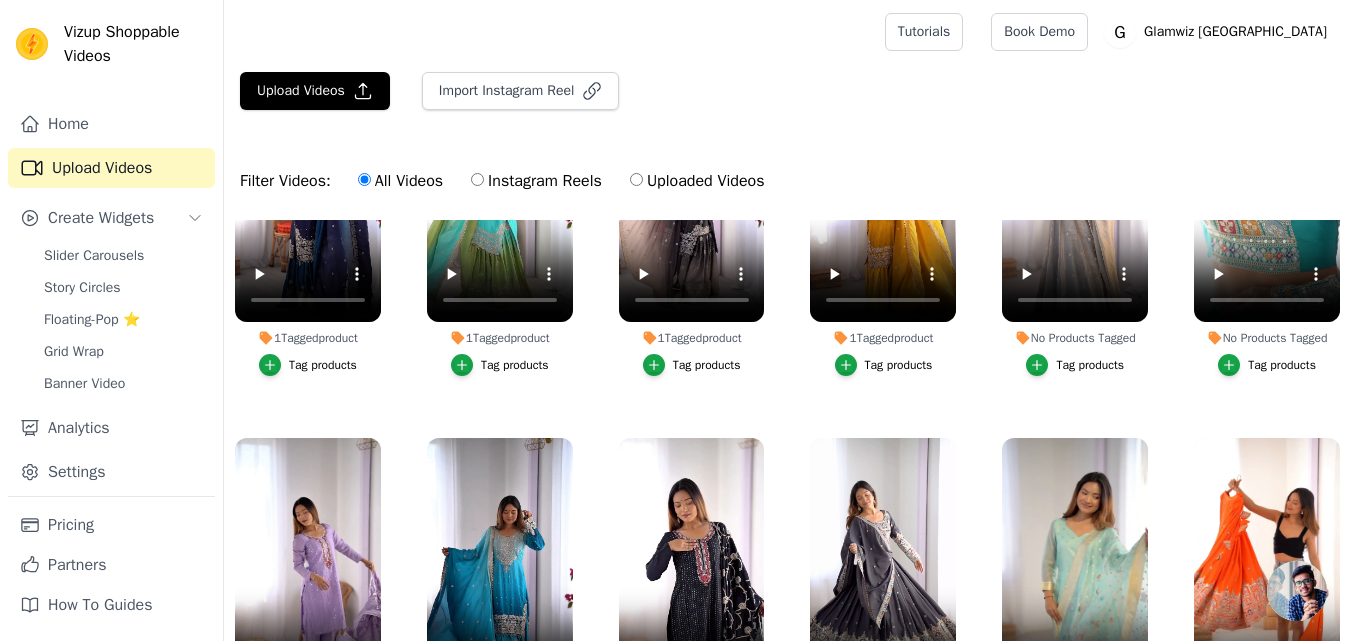 scroll, scrollTop: 24376, scrollLeft: 0, axis: vertical 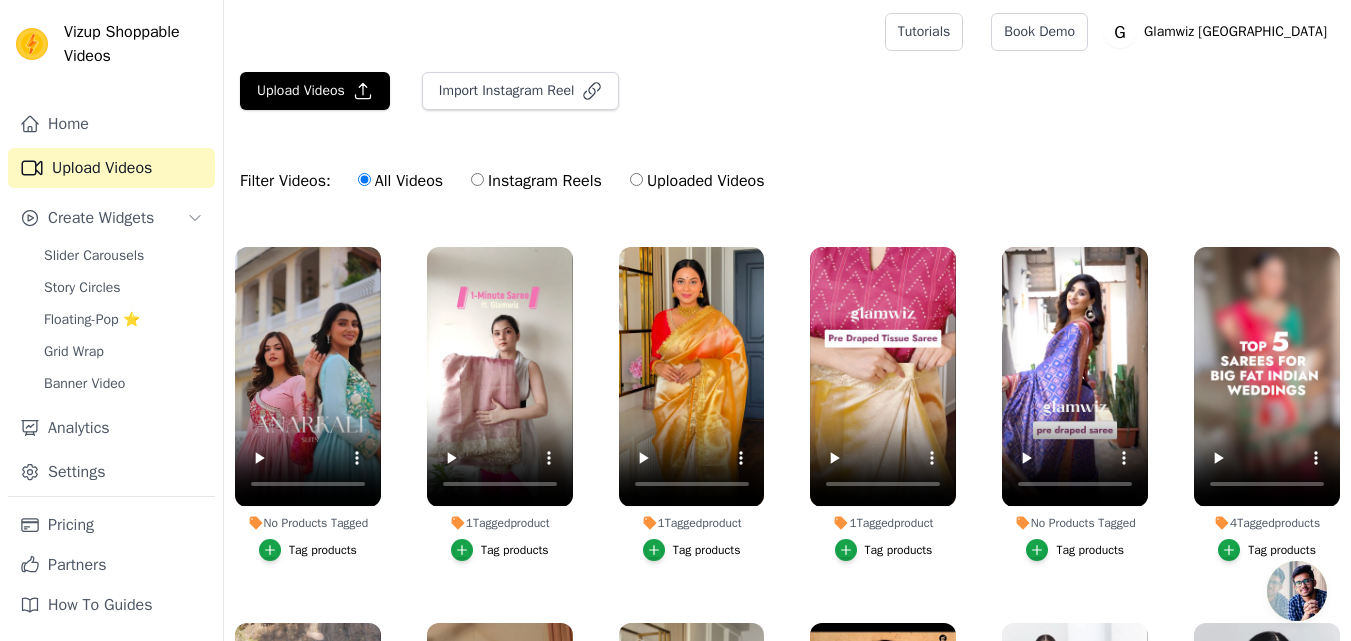 click on "Uploaded Videos" at bounding box center [636, 179] 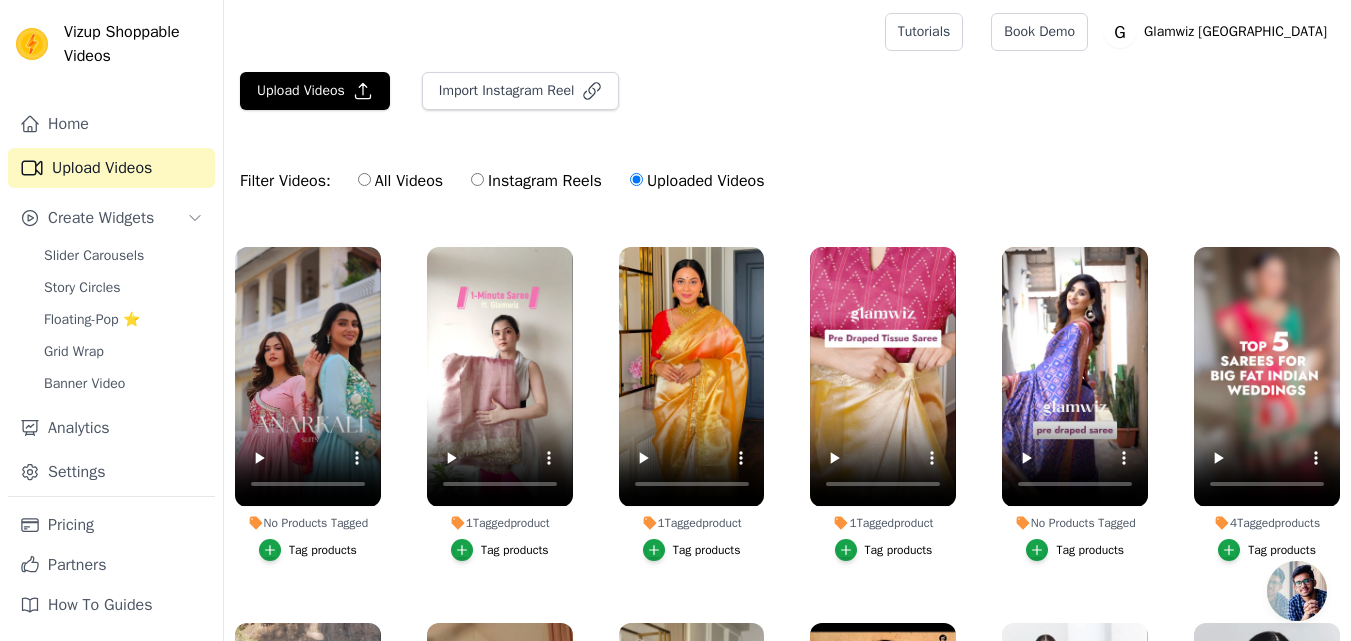 scroll, scrollTop: 22888, scrollLeft: 0, axis: vertical 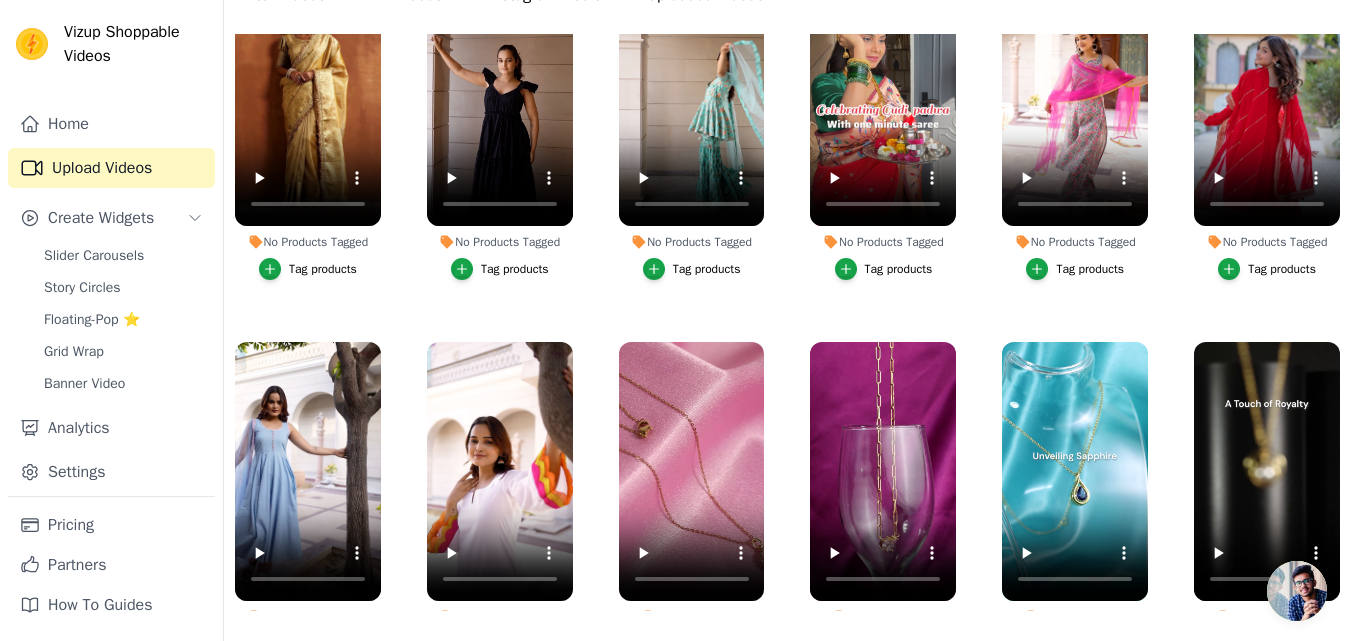click on "Tag products" at bounding box center [707, 644] 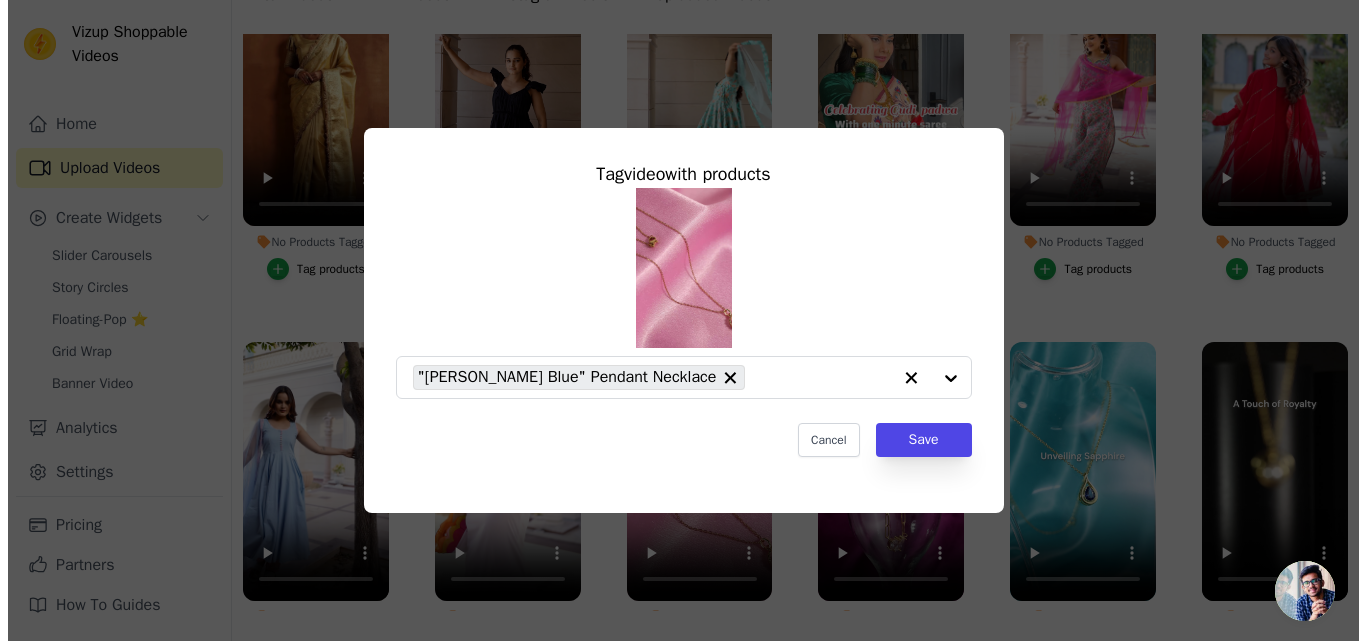 scroll, scrollTop: 0, scrollLeft: 0, axis: both 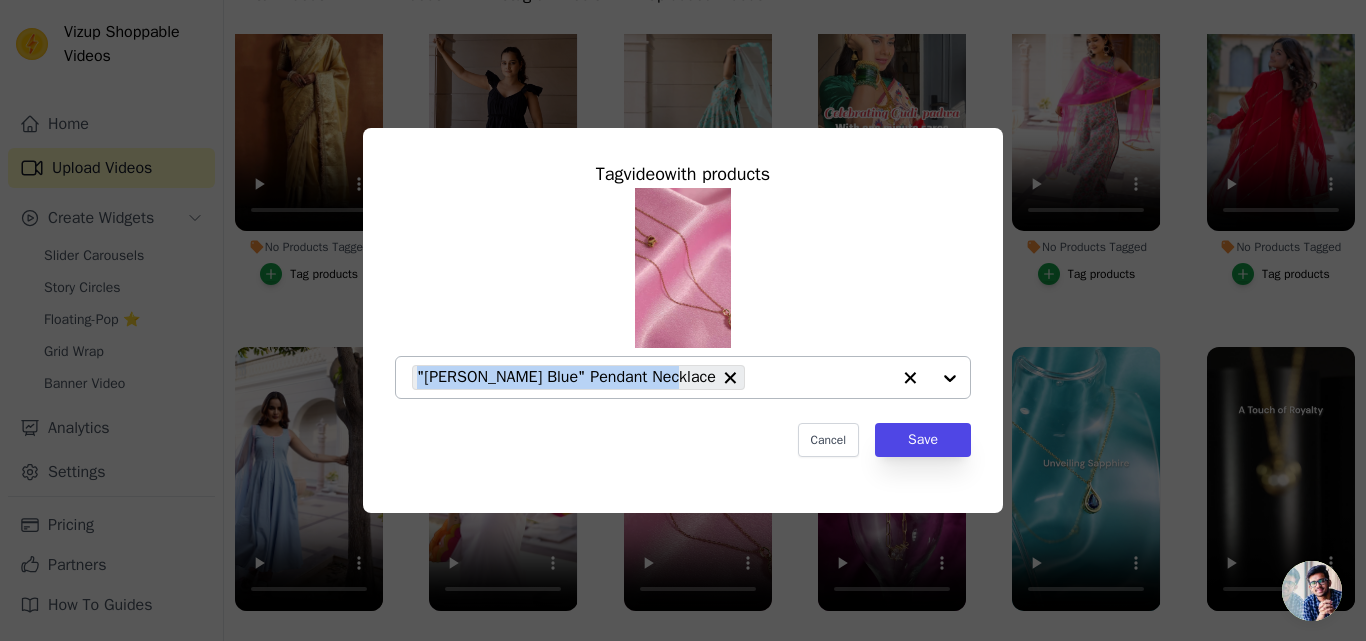 drag, startPoint x: 658, startPoint y: 375, endPoint x: 419, endPoint y: 368, distance: 239.1025 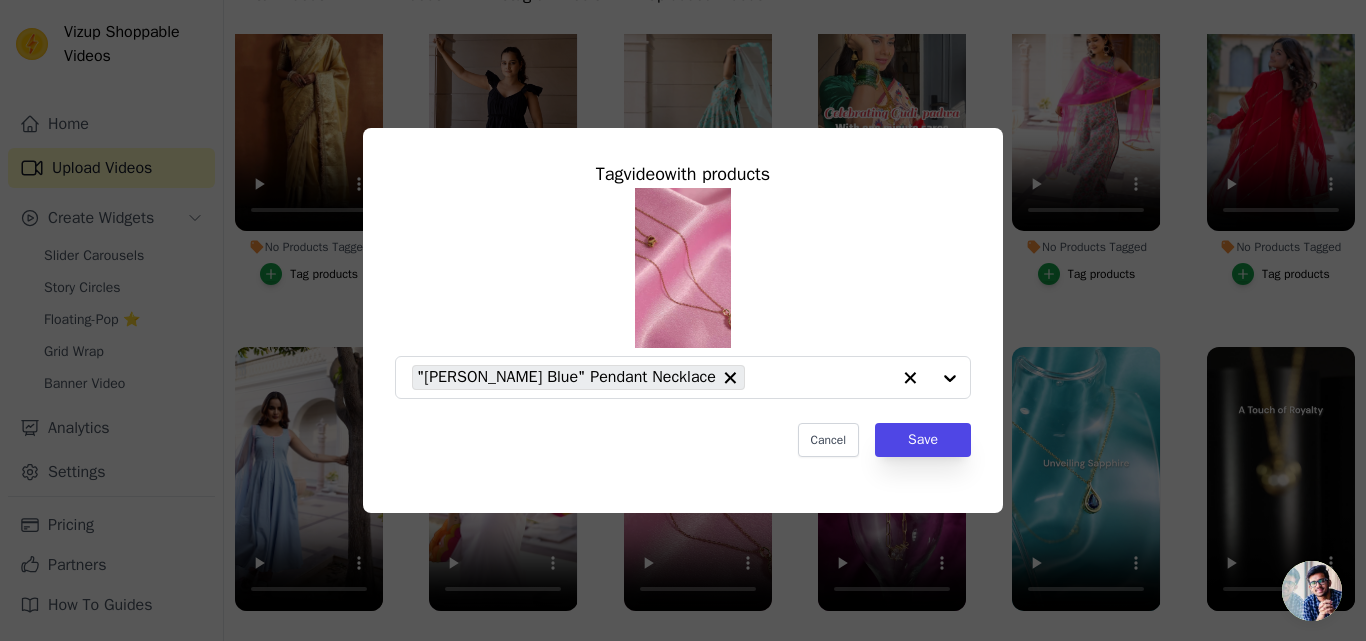 click on "Cancel   Save" at bounding box center (683, 440) 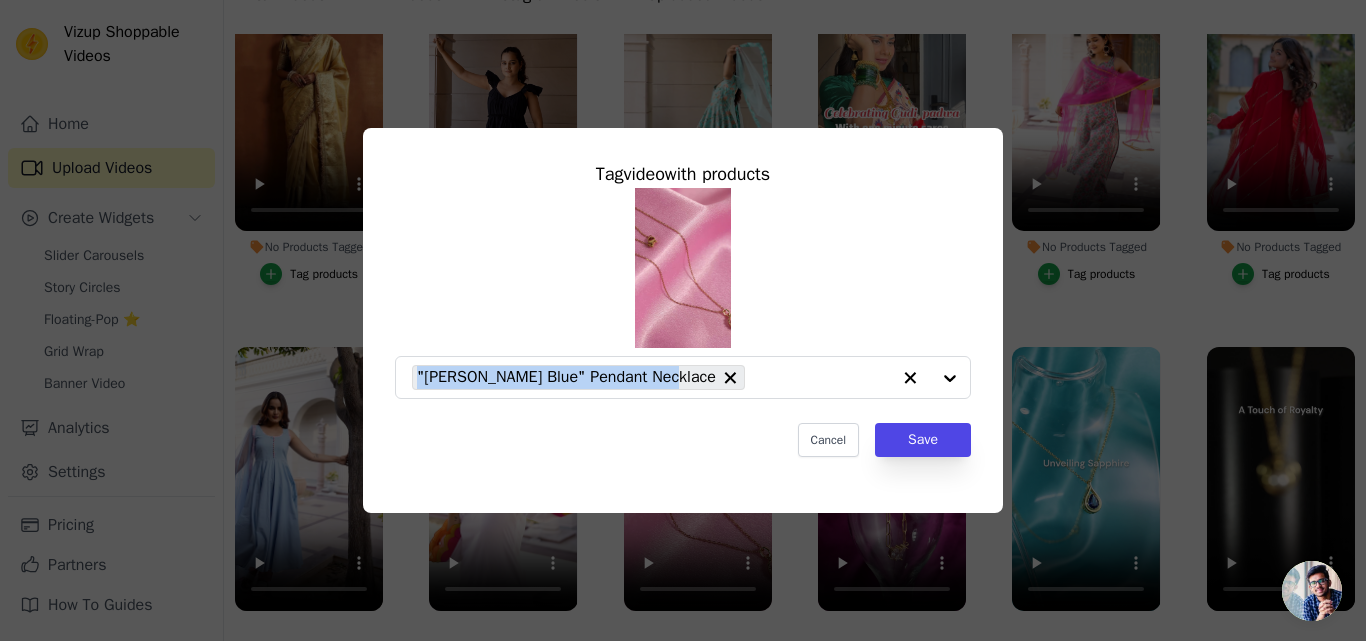 drag, startPoint x: 657, startPoint y: 384, endPoint x: 759, endPoint y: 27, distance: 371.2856 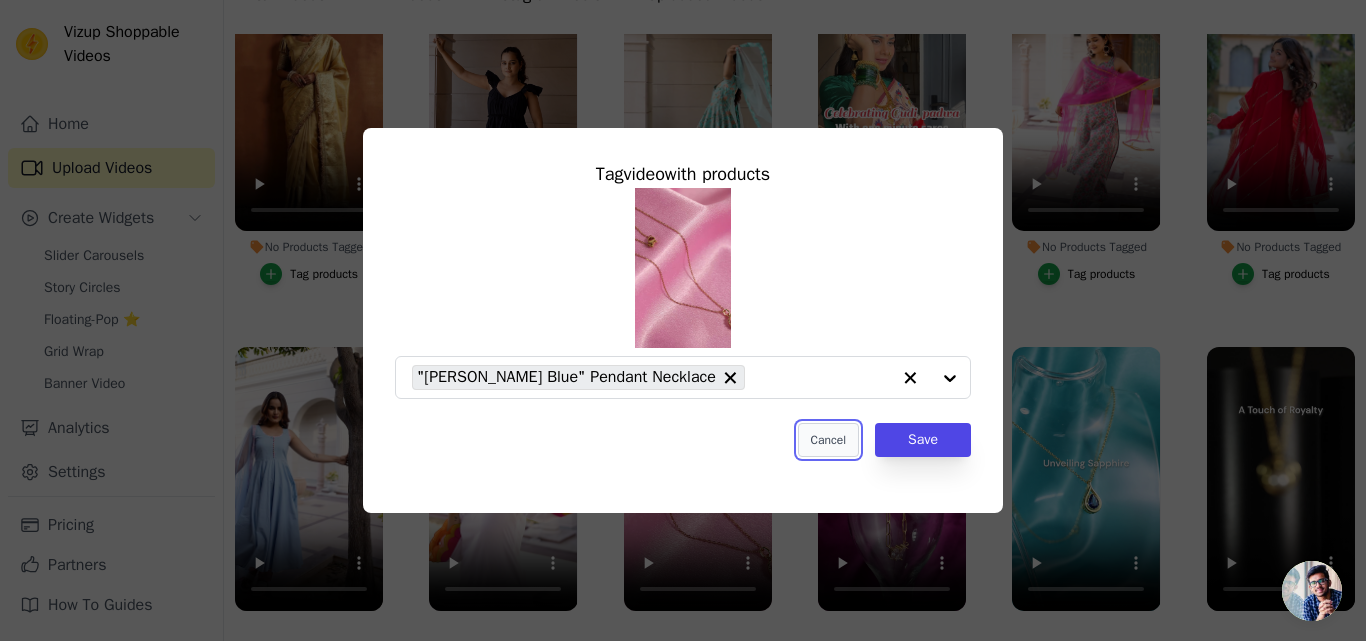 click on "Cancel" at bounding box center (828, 440) 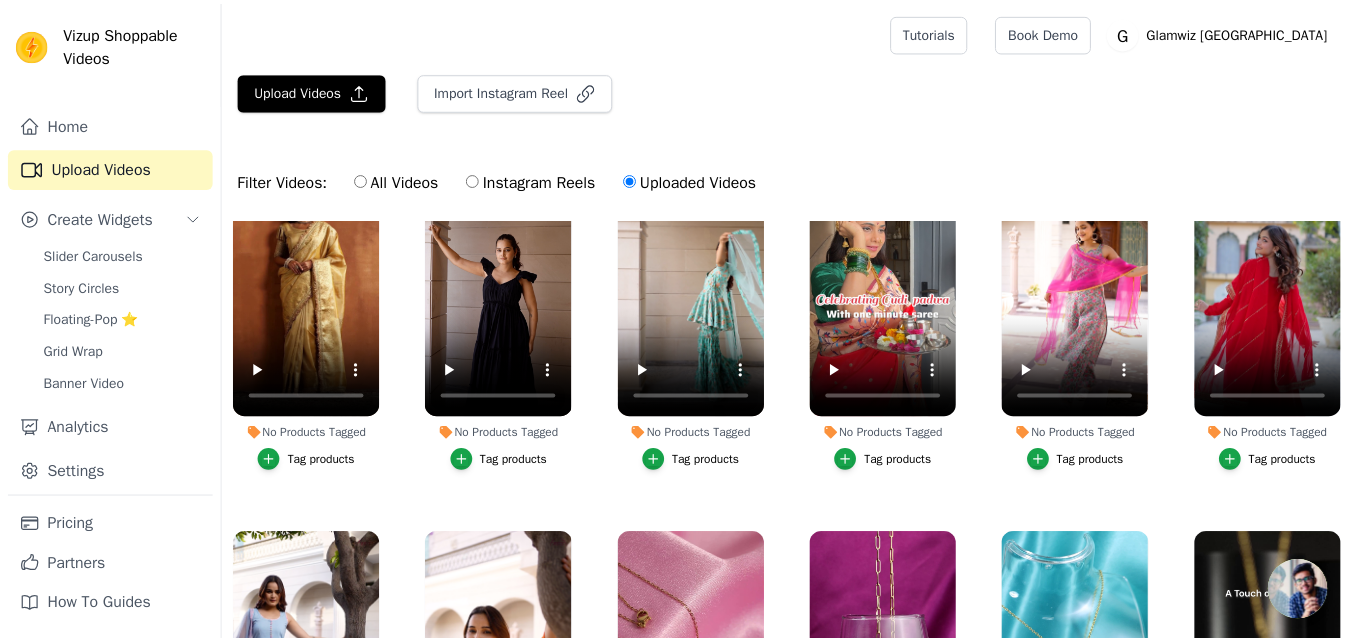 scroll, scrollTop: 186, scrollLeft: 0, axis: vertical 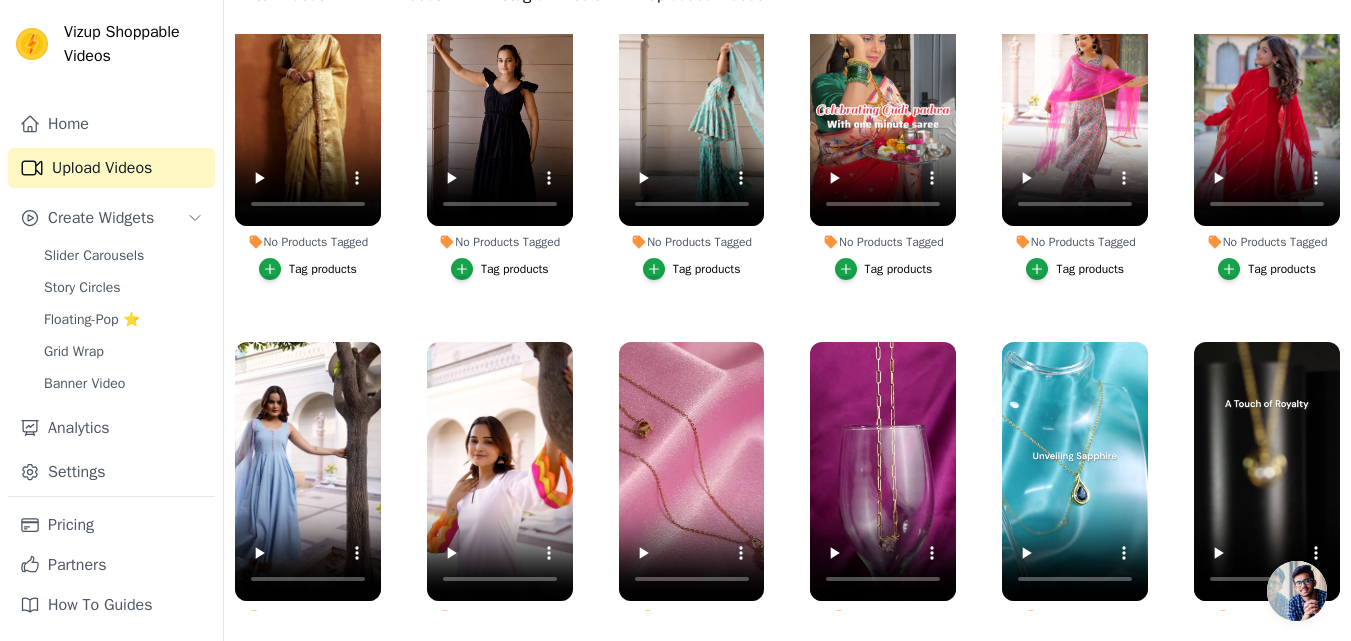 click 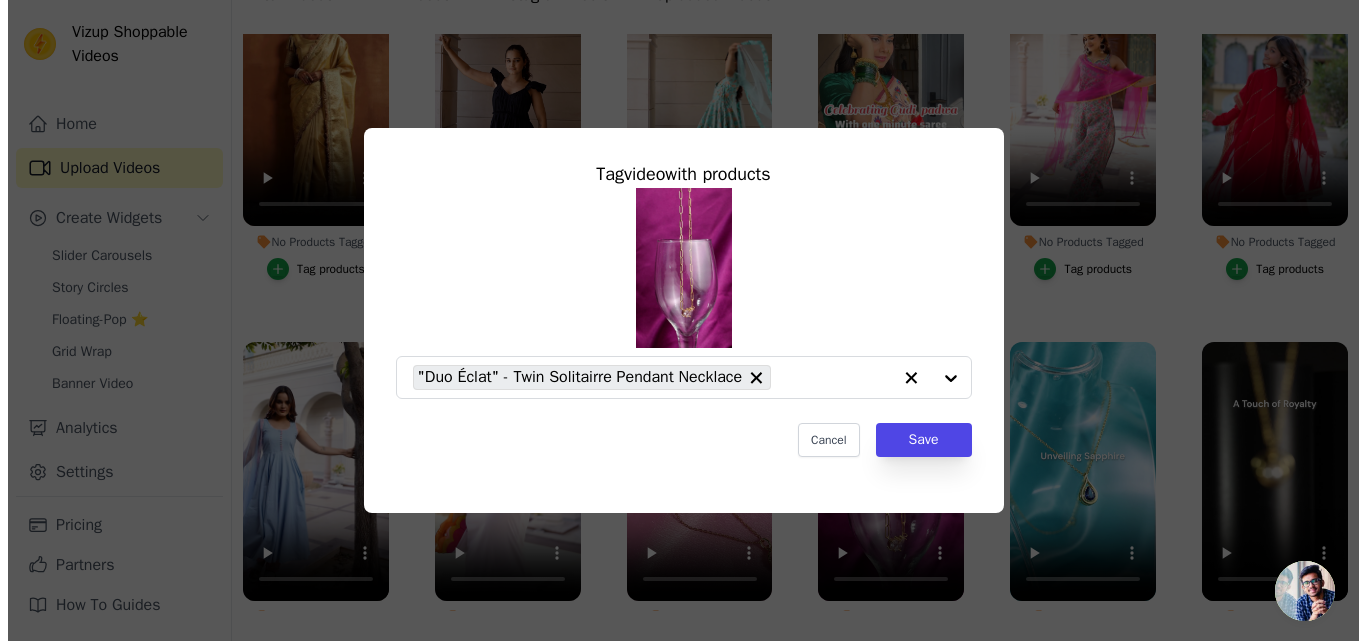 scroll, scrollTop: 0, scrollLeft: 0, axis: both 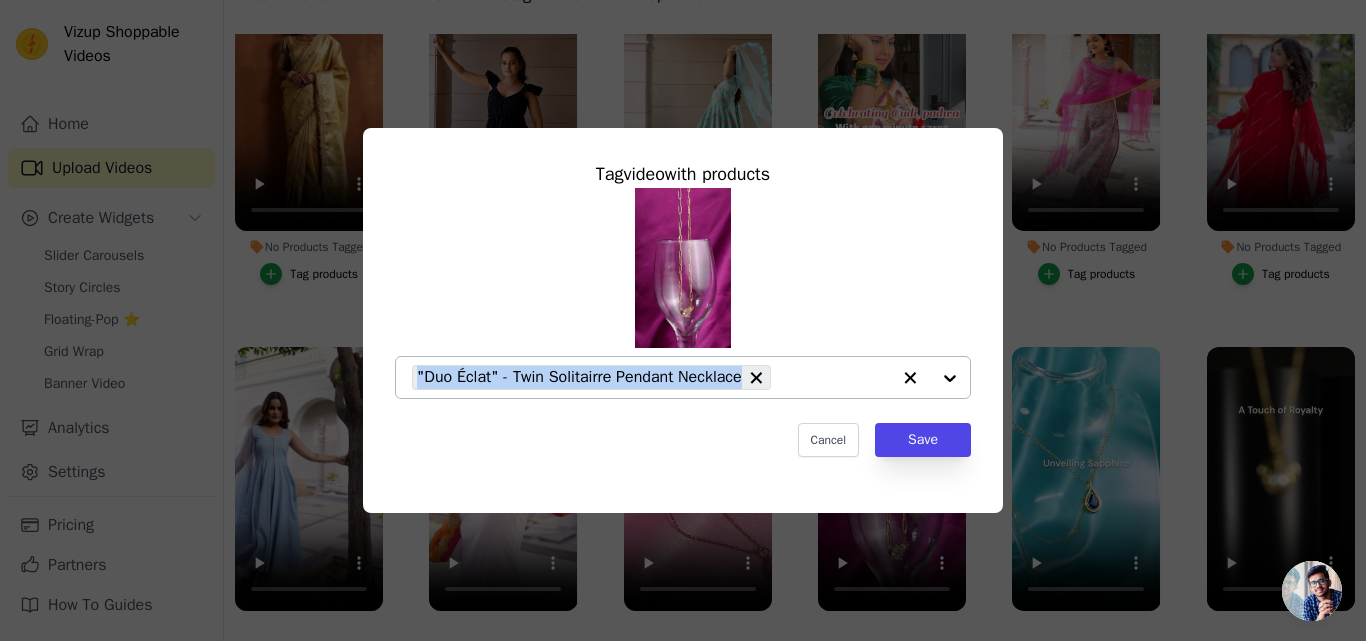 drag, startPoint x: 740, startPoint y: 375, endPoint x: 412, endPoint y: 370, distance: 328.03812 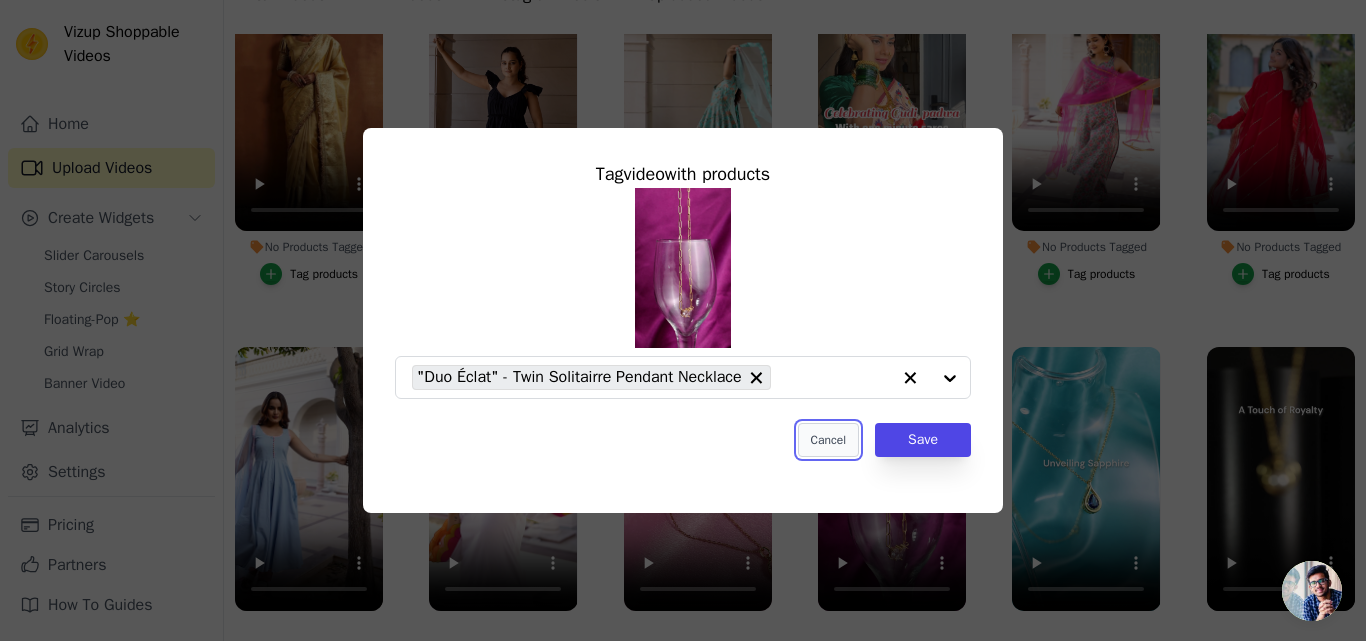click on "Cancel" at bounding box center (828, 440) 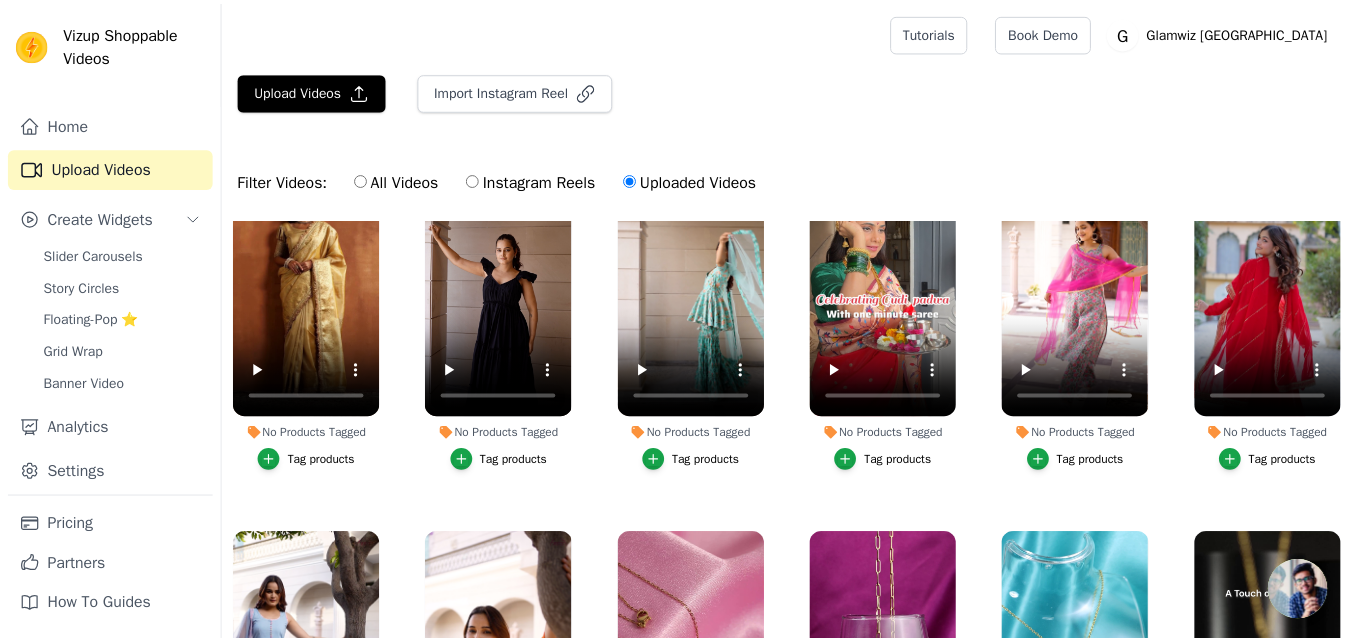scroll, scrollTop: 186, scrollLeft: 0, axis: vertical 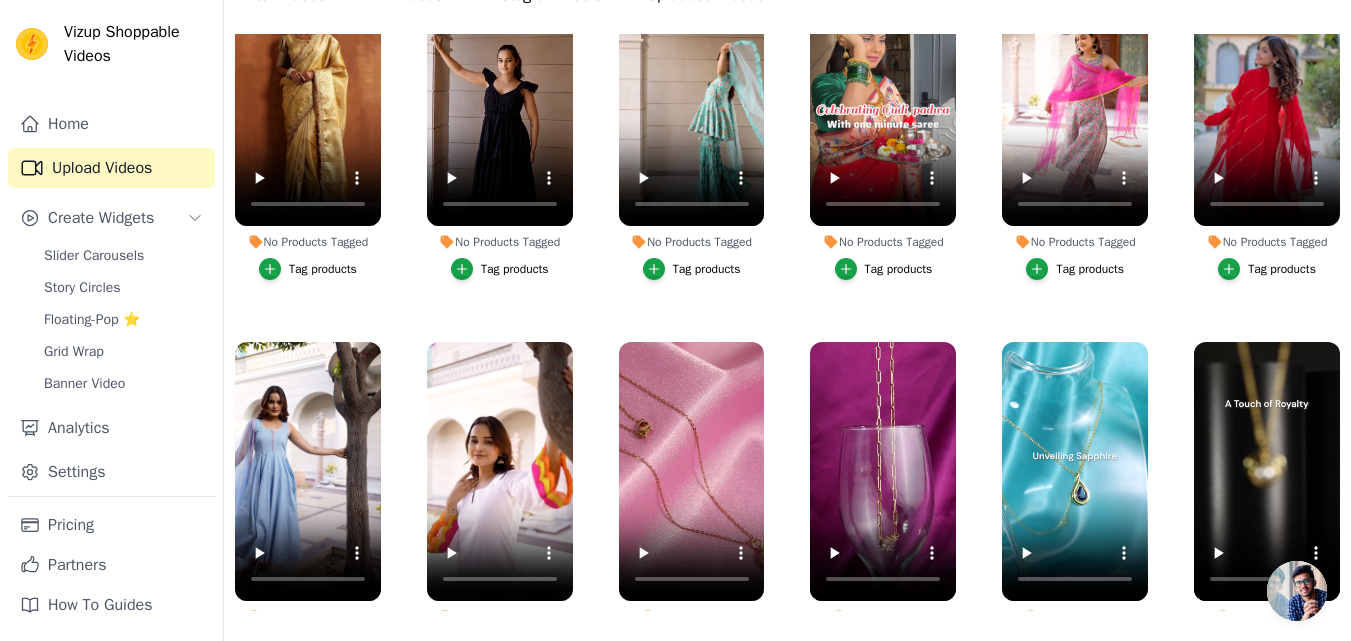 click at bounding box center (1037, 644) 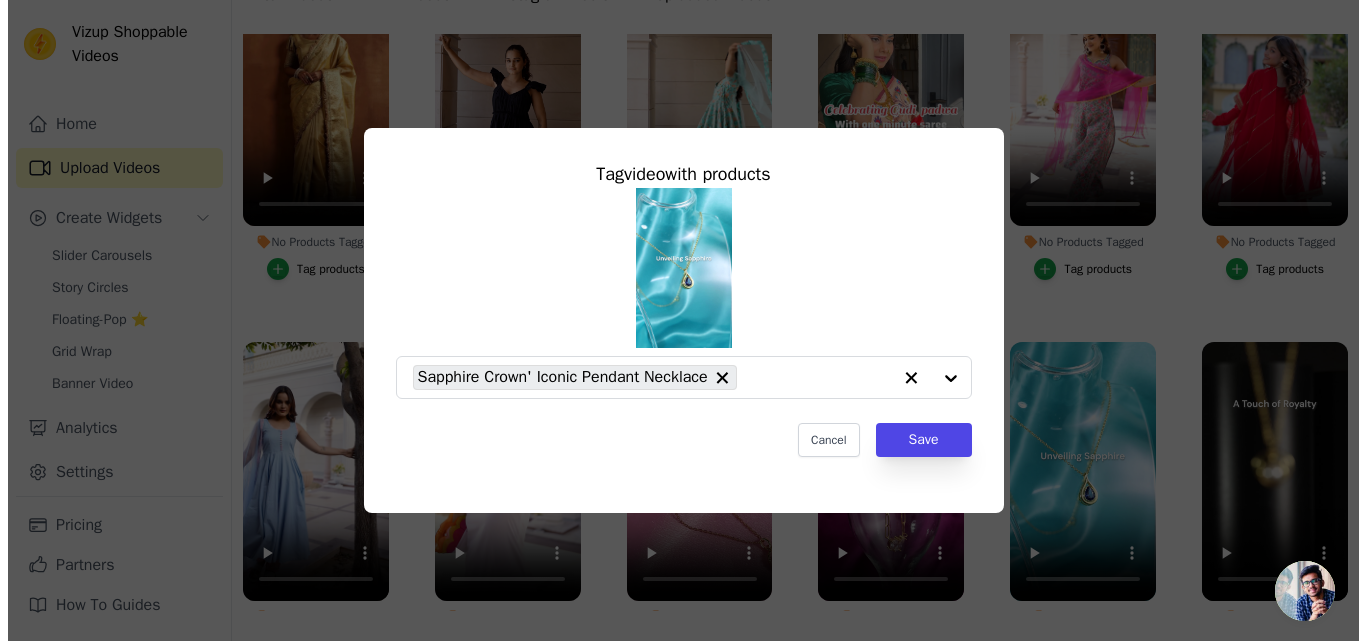scroll, scrollTop: 0, scrollLeft: 0, axis: both 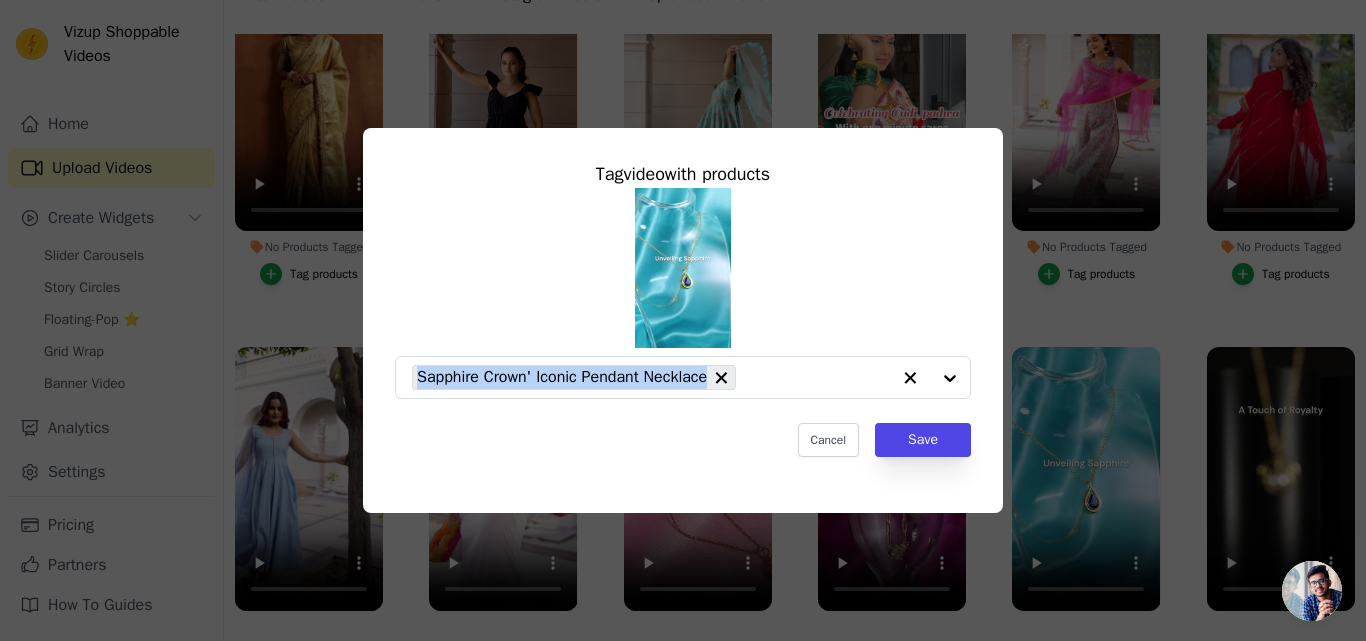 drag, startPoint x: 707, startPoint y: 374, endPoint x: 394, endPoint y: 376, distance: 313.00638 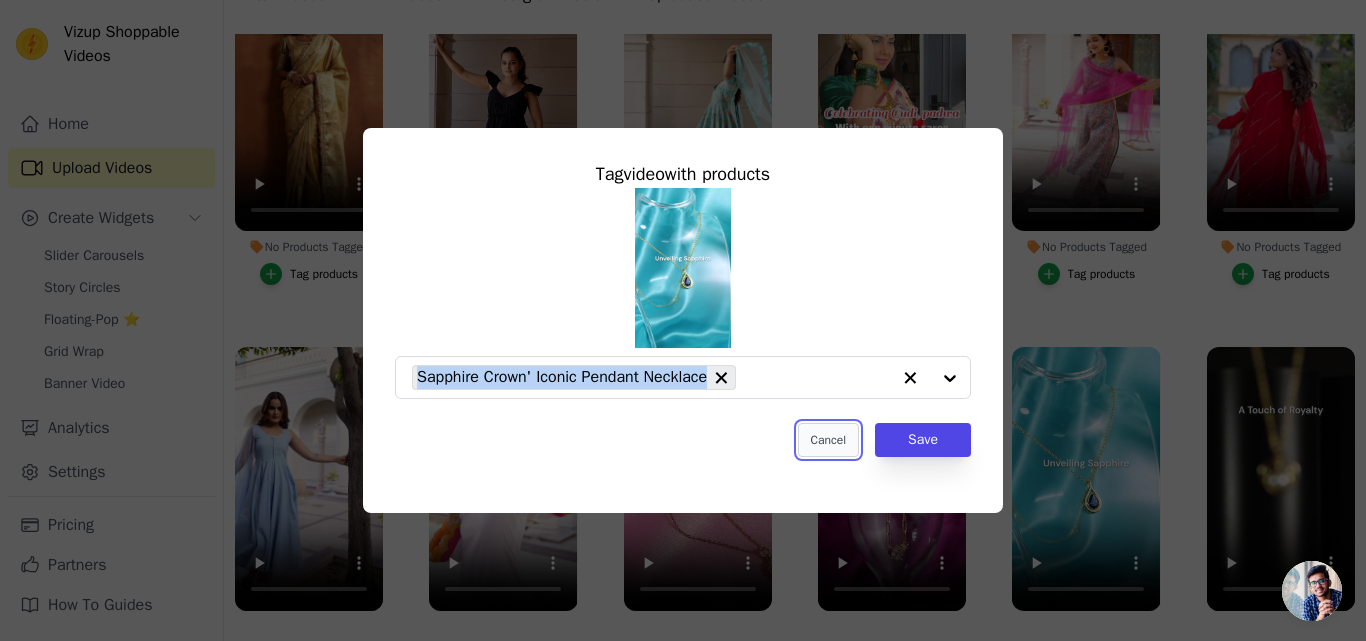 click on "Cancel" at bounding box center [828, 440] 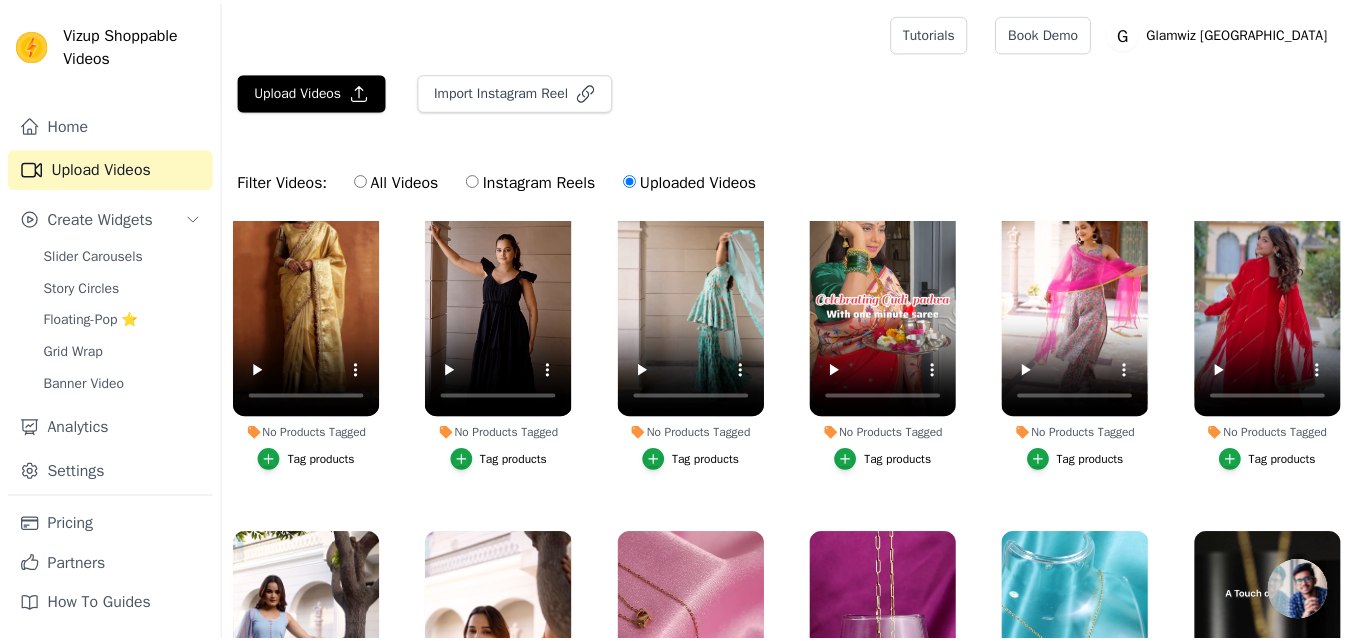 scroll, scrollTop: 186, scrollLeft: 0, axis: vertical 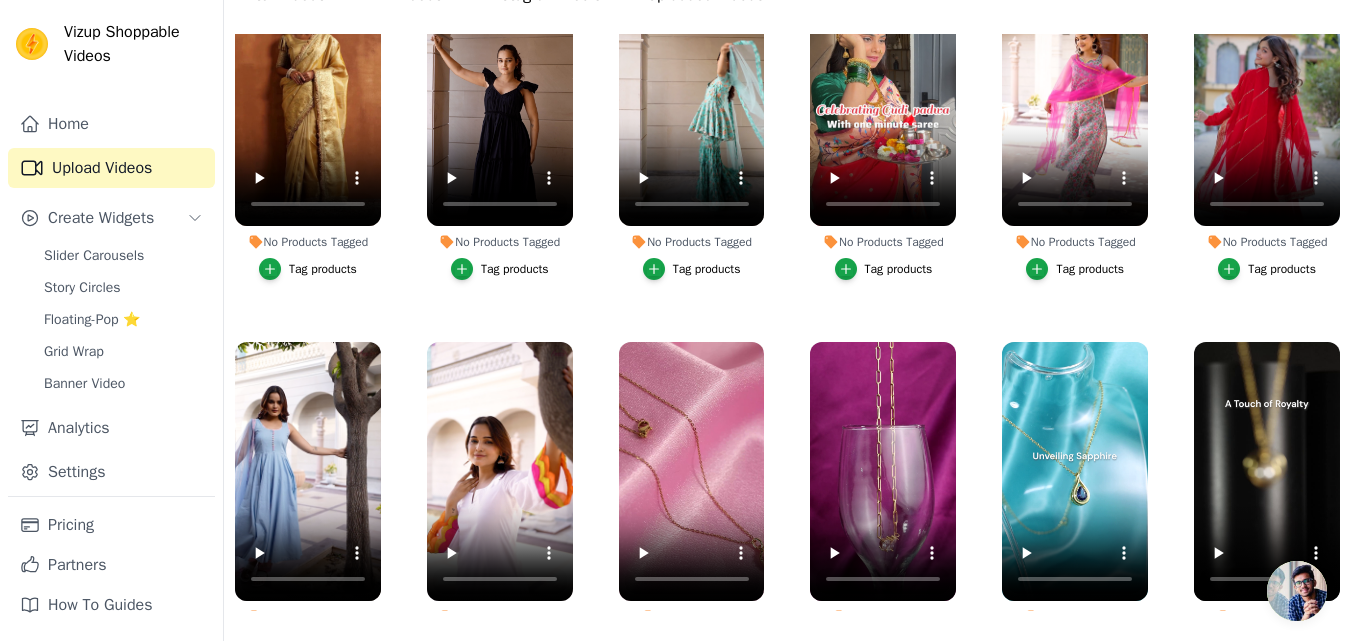 click on "Tag products" at bounding box center [1267, 644] 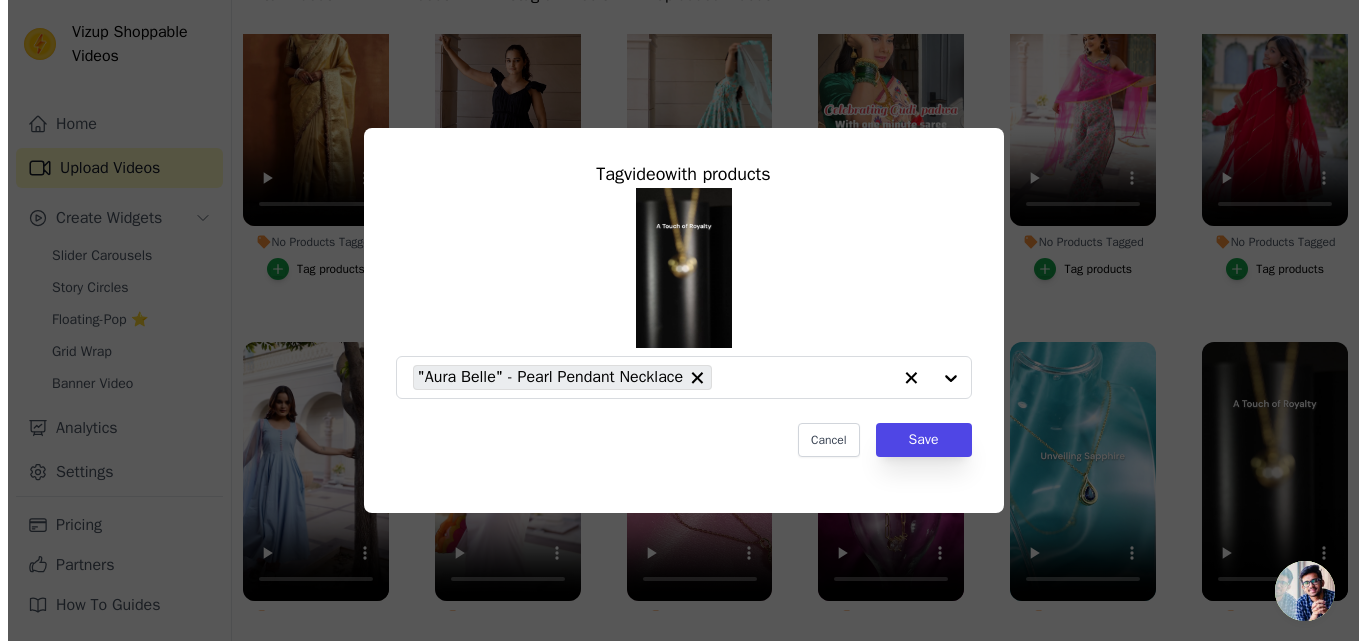 scroll, scrollTop: 0, scrollLeft: 0, axis: both 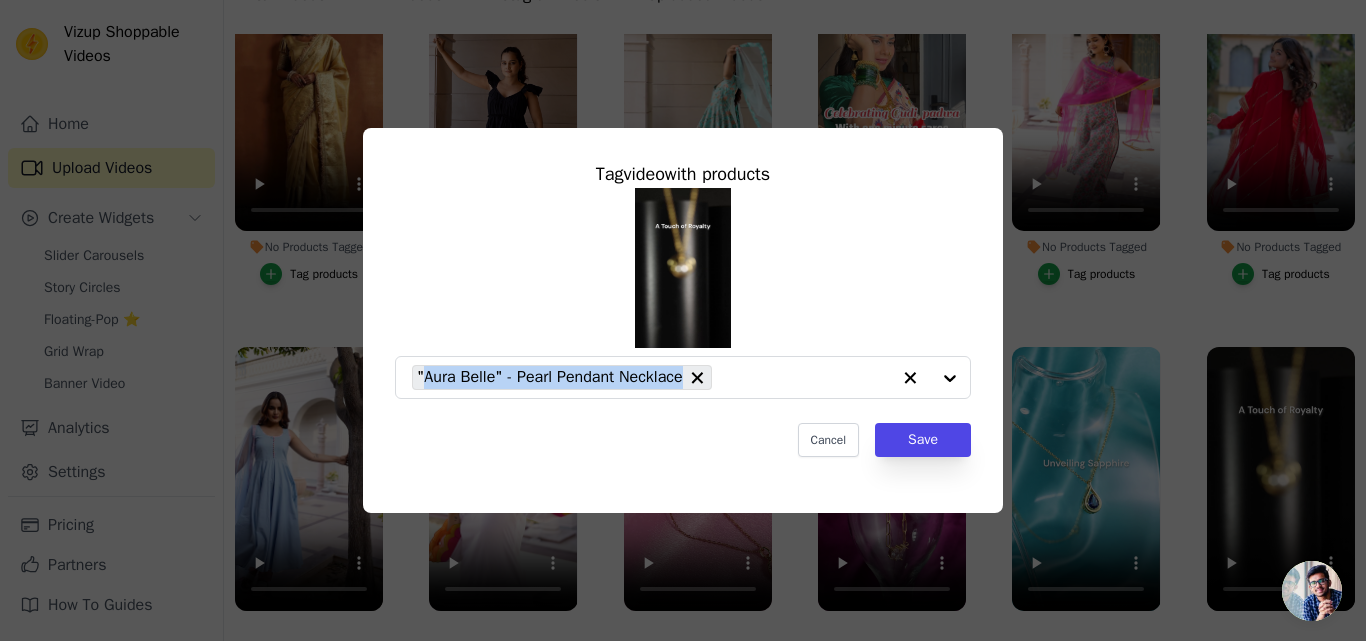 drag, startPoint x: 679, startPoint y: 373, endPoint x: 788, endPoint y: 29, distance: 360.85593 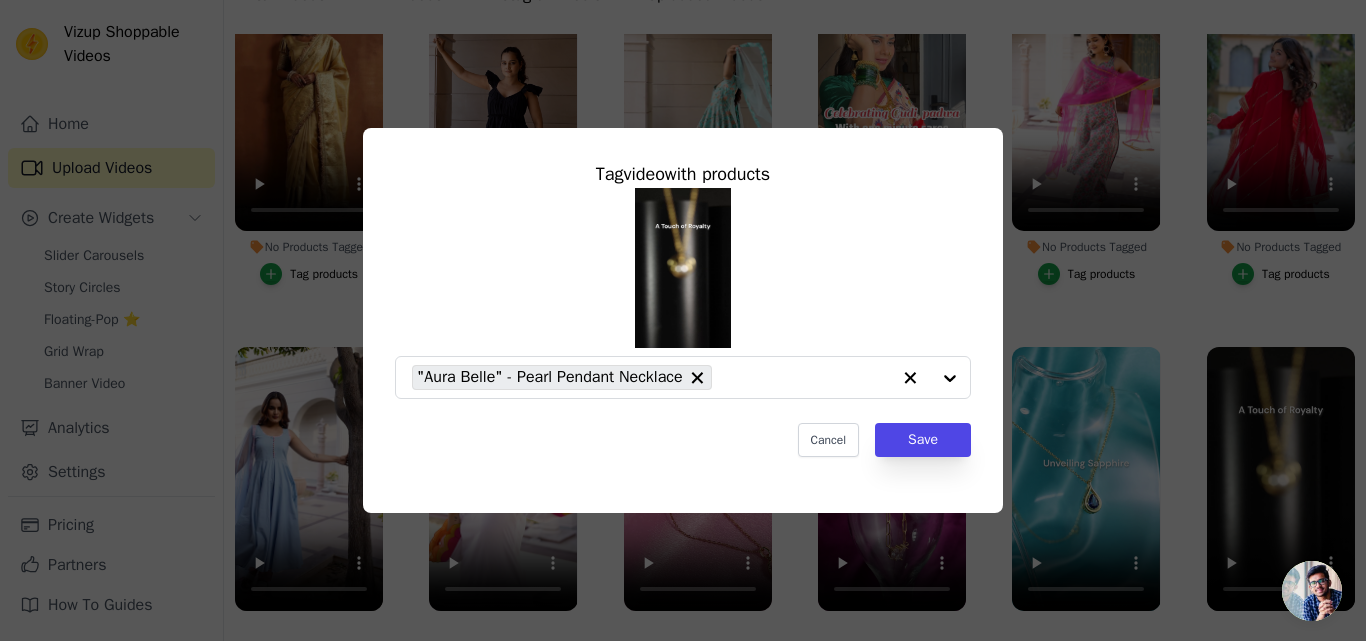 click on "Tag  video  with products           "Aura Belle" - Pearl Pendant Necklace                   Cancel   Save" at bounding box center (683, 320) 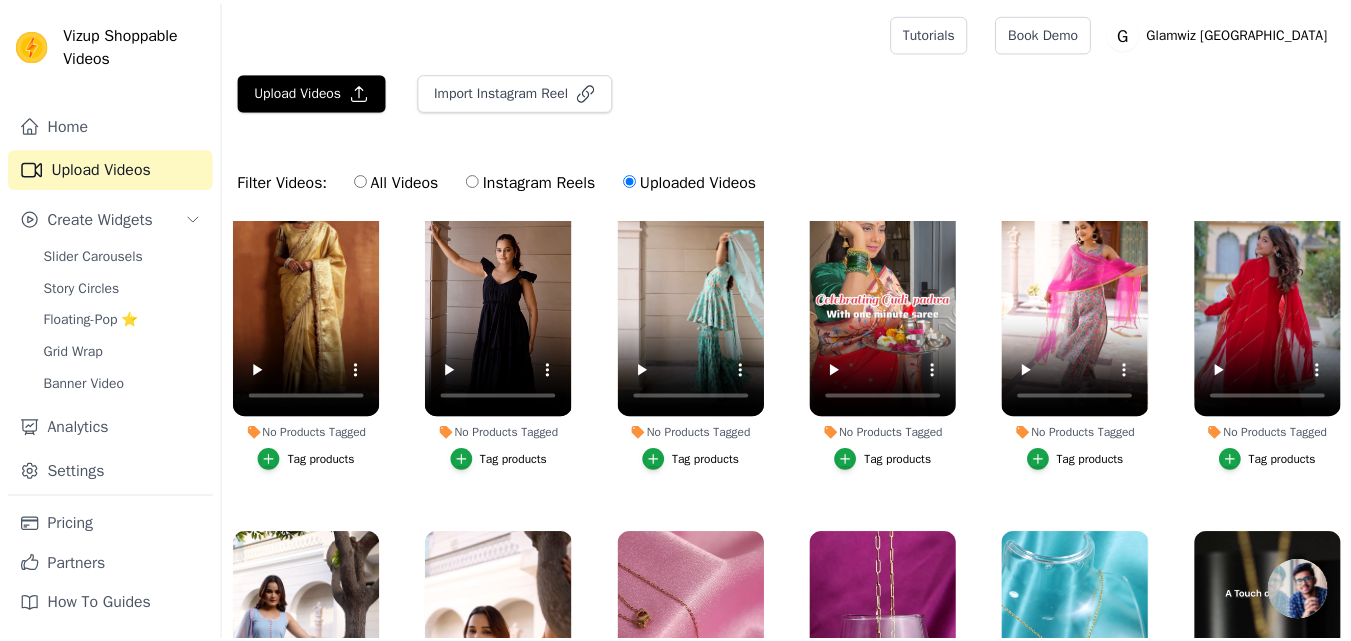 scroll, scrollTop: 186, scrollLeft: 0, axis: vertical 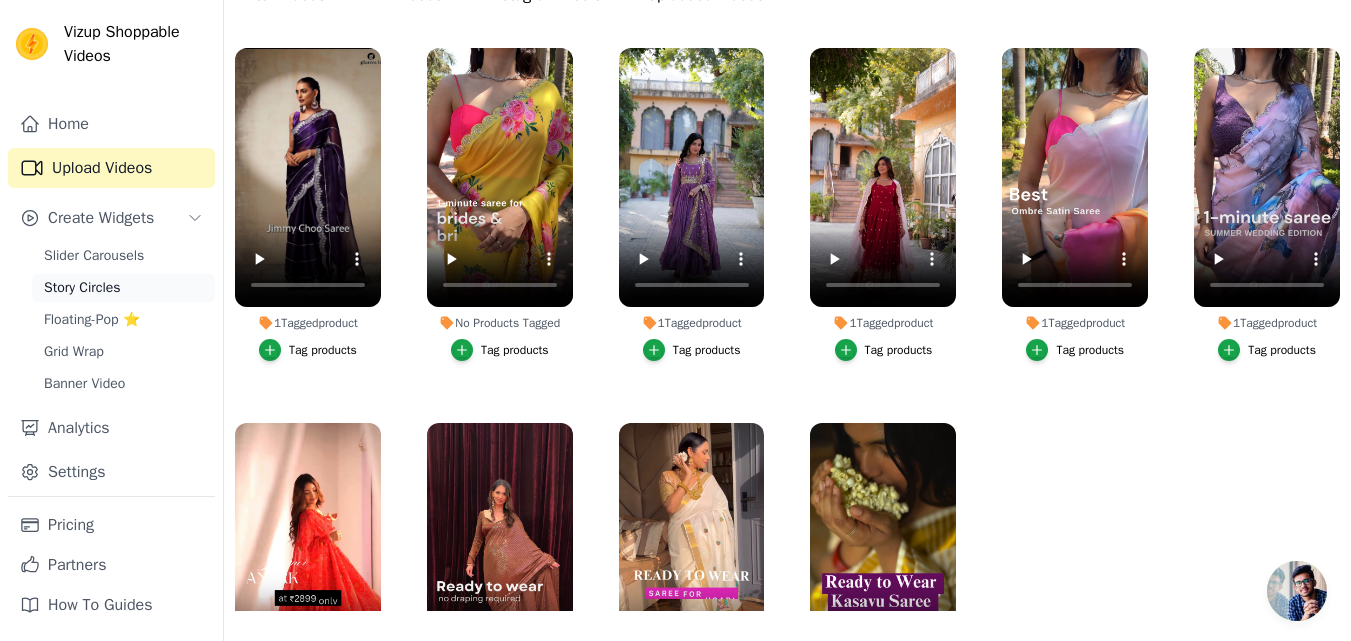 click on "Story Circles" at bounding box center (123, 288) 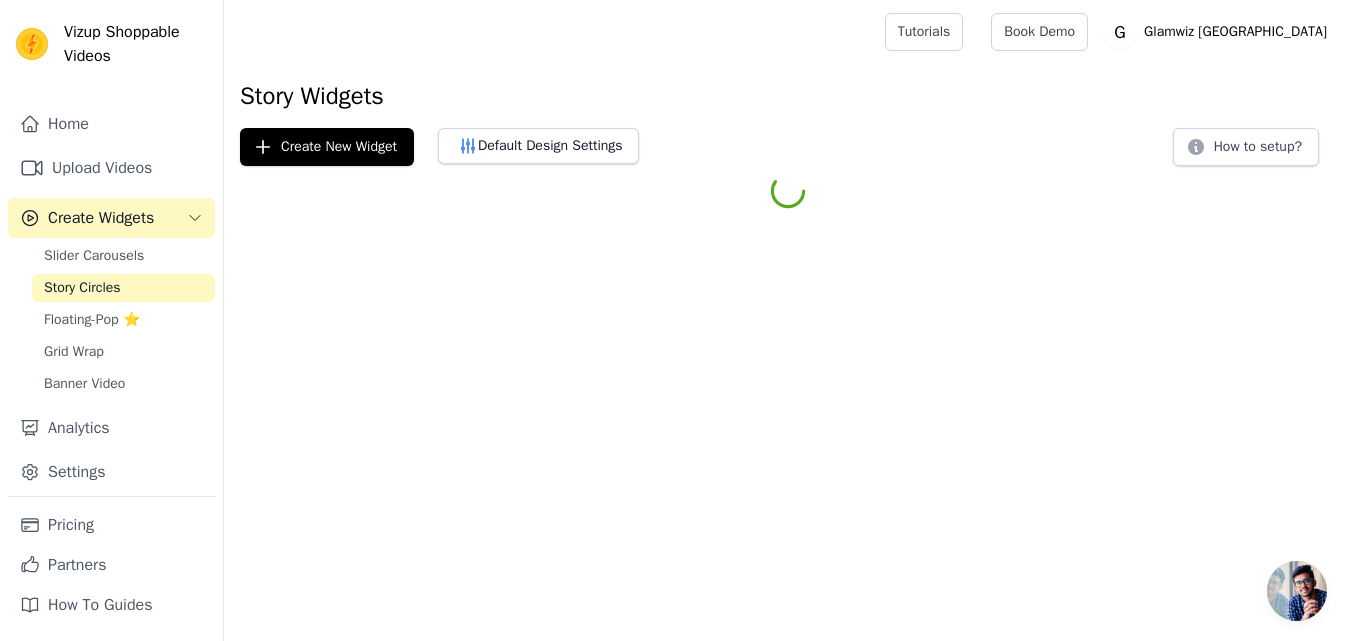 scroll, scrollTop: 0, scrollLeft: 0, axis: both 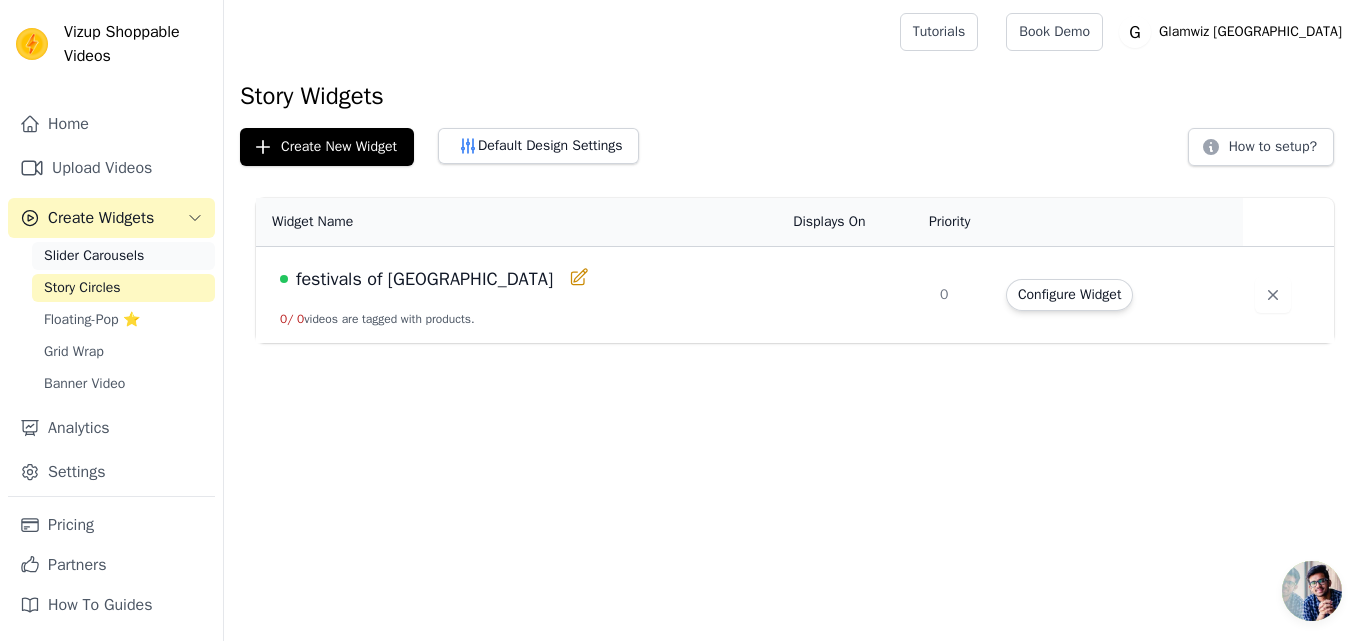 click on "Slider Carousels" at bounding box center (94, 256) 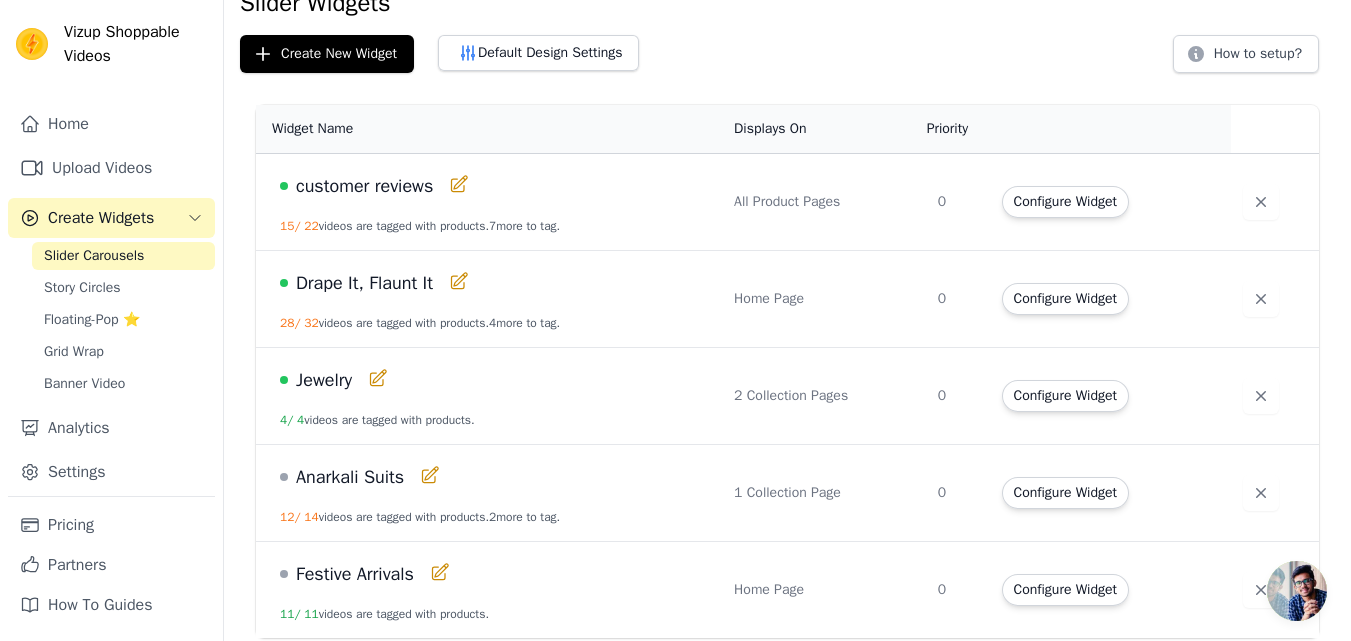 scroll, scrollTop: 0, scrollLeft: 0, axis: both 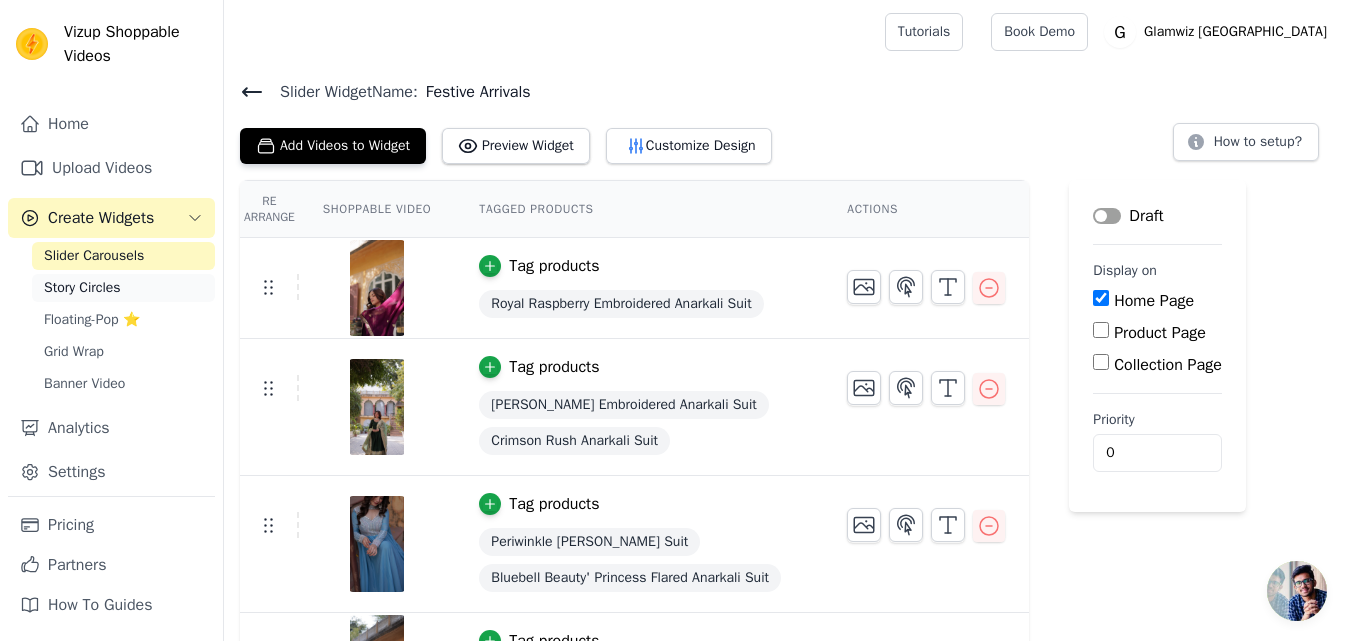 click on "Story Circles" at bounding box center [82, 288] 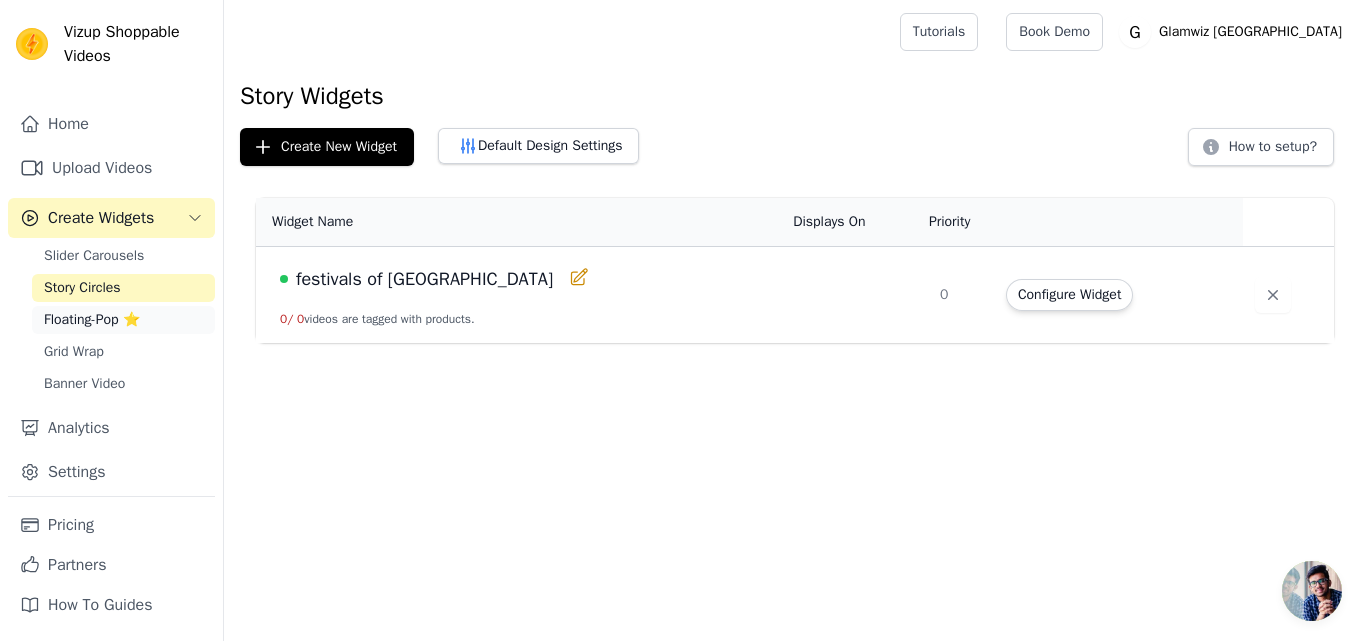 click on "Floating-Pop ⭐" at bounding box center [92, 320] 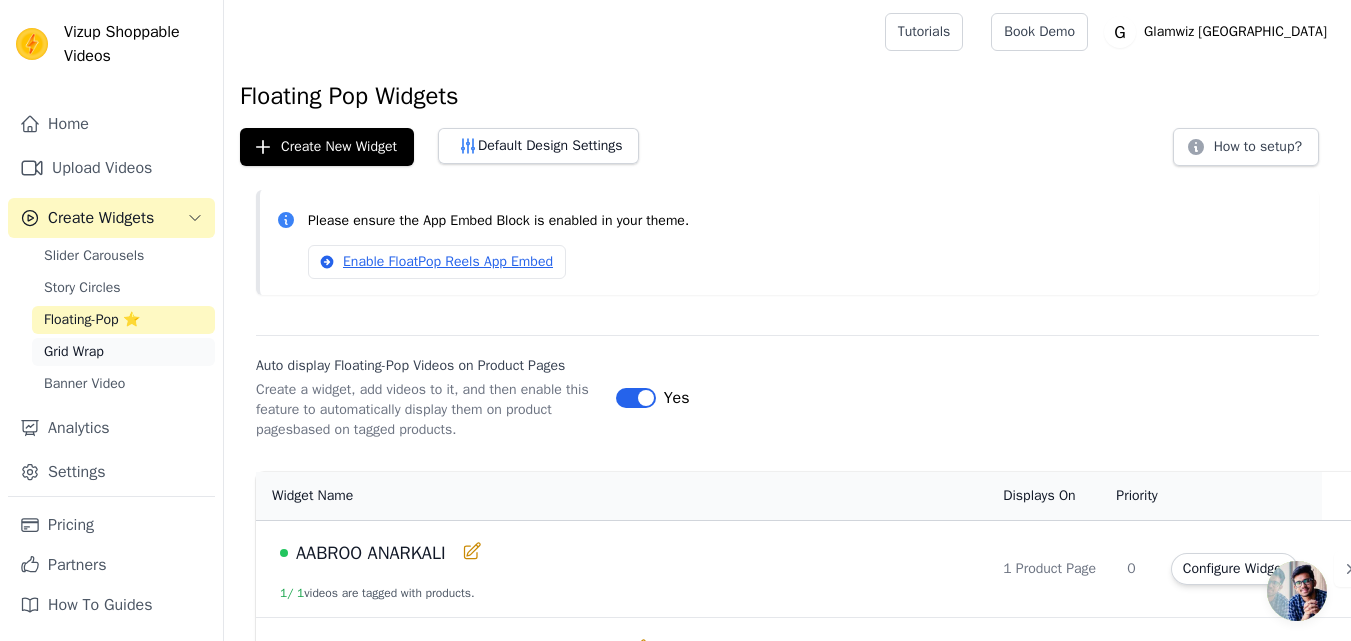 click on "Grid Wrap" at bounding box center [123, 352] 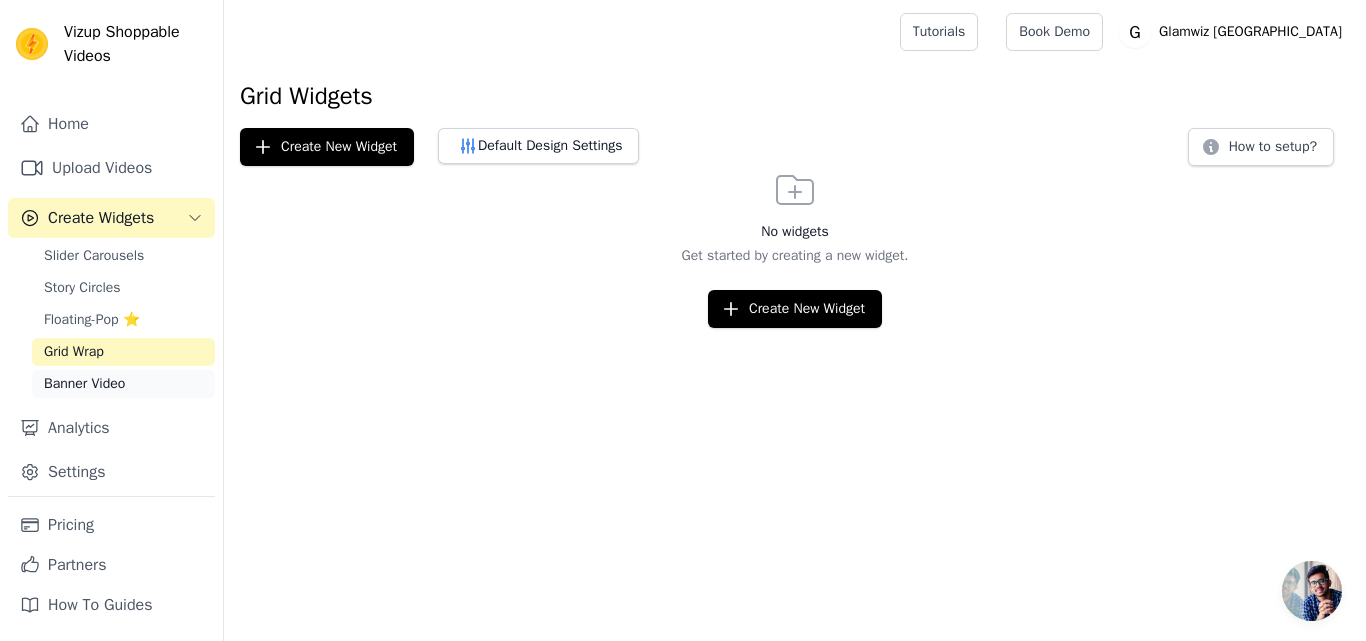 click on "Banner Video" at bounding box center (84, 384) 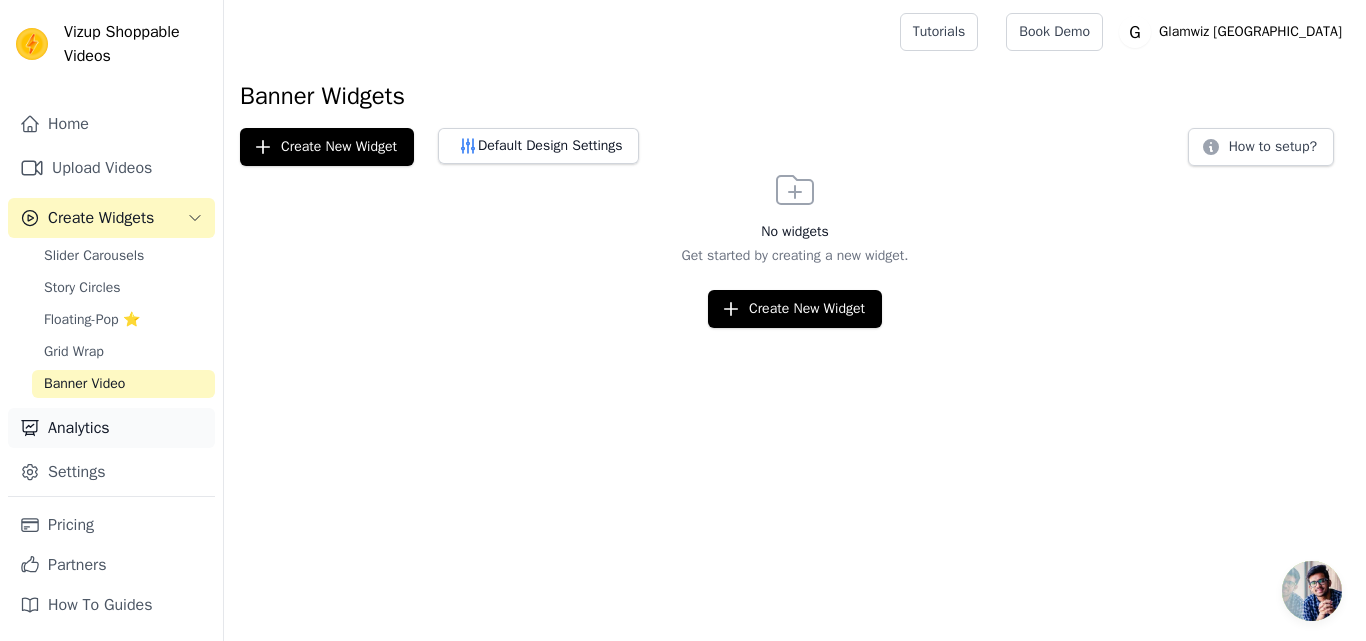 click on "Analytics" at bounding box center [111, 428] 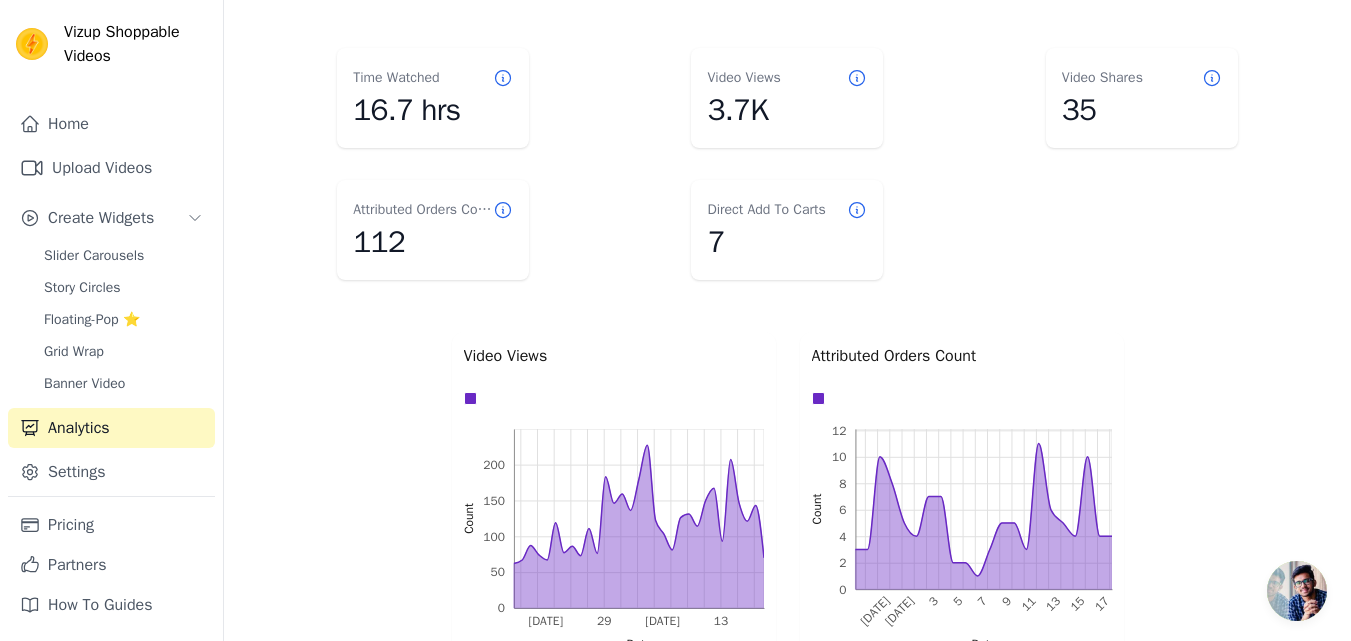 scroll, scrollTop: 0, scrollLeft: 0, axis: both 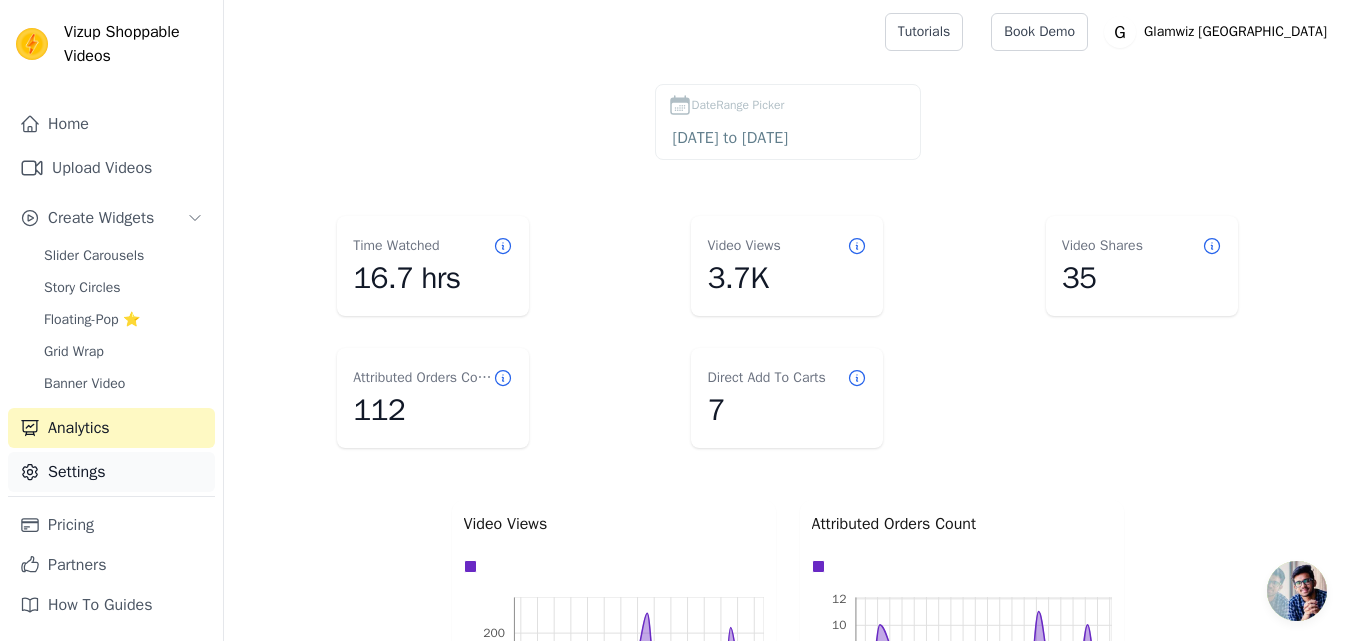 click on "Settings" at bounding box center [111, 472] 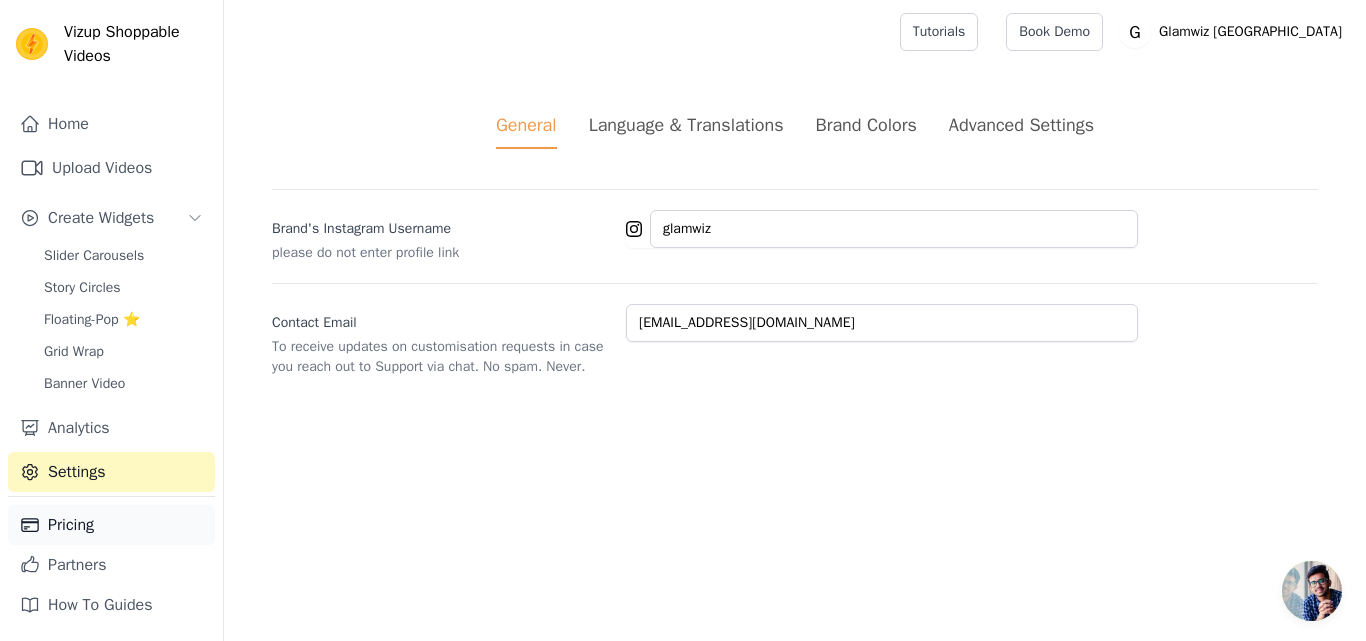 click on "Pricing" at bounding box center (111, 525) 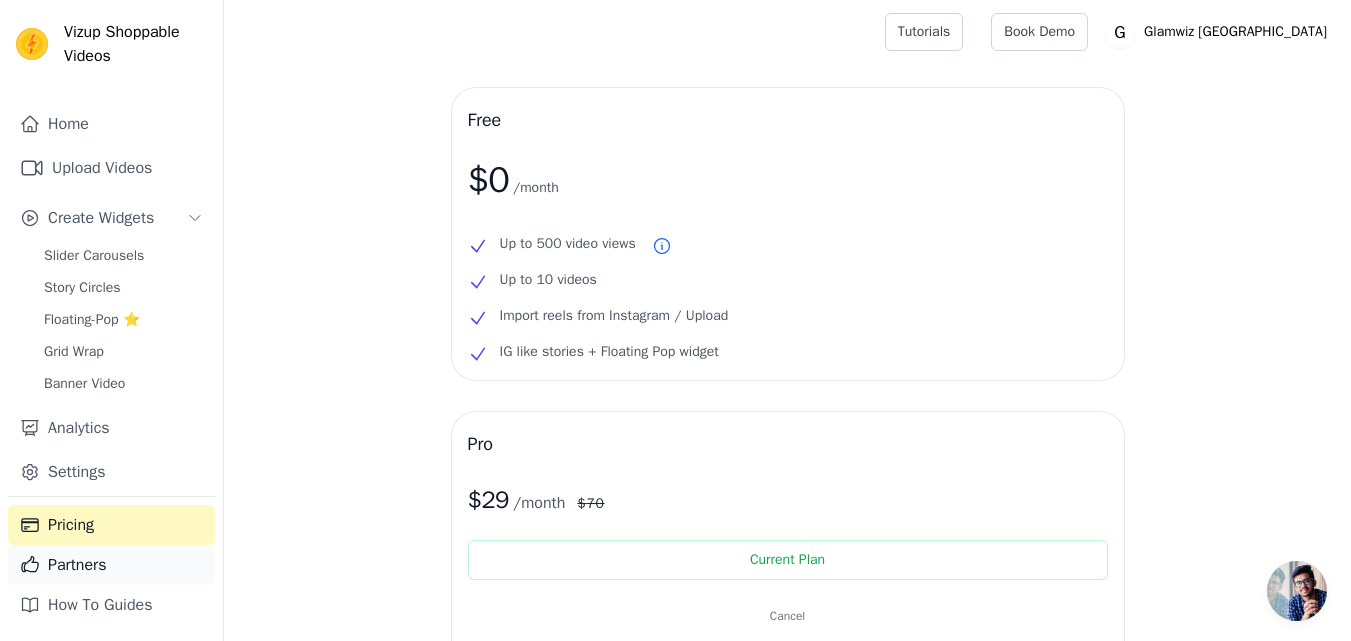 click on "Partners" at bounding box center [111, 565] 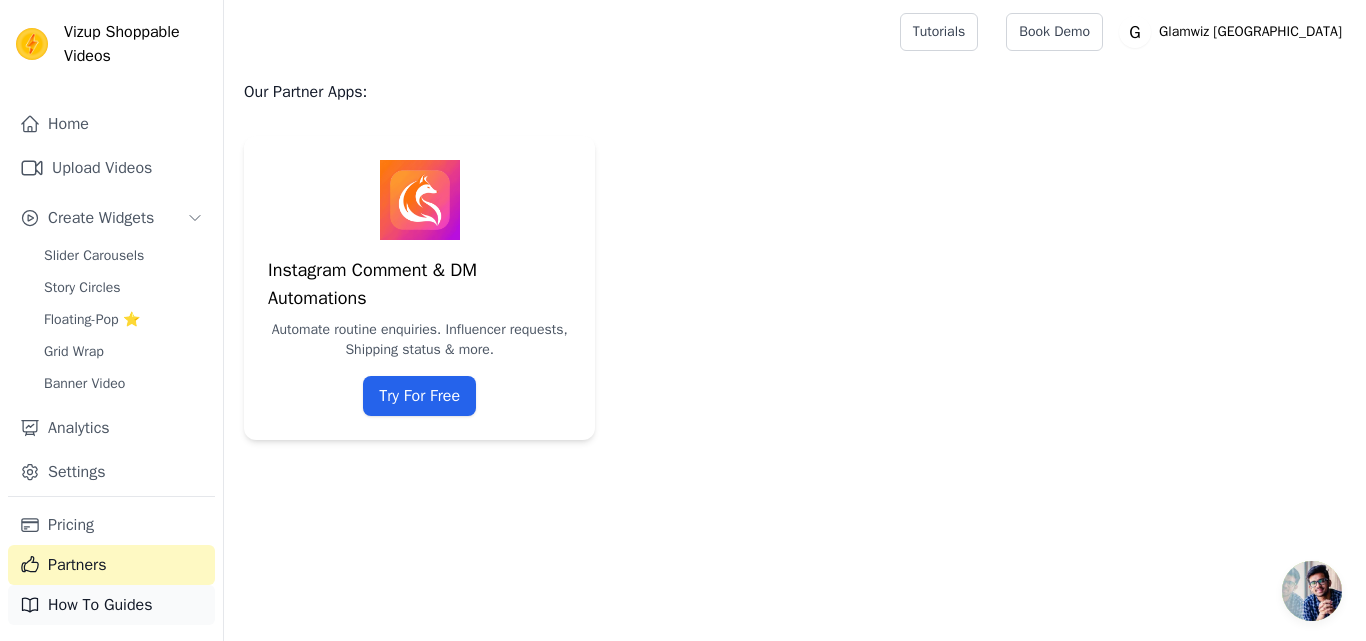click on "How To Guides" at bounding box center [111, 605] 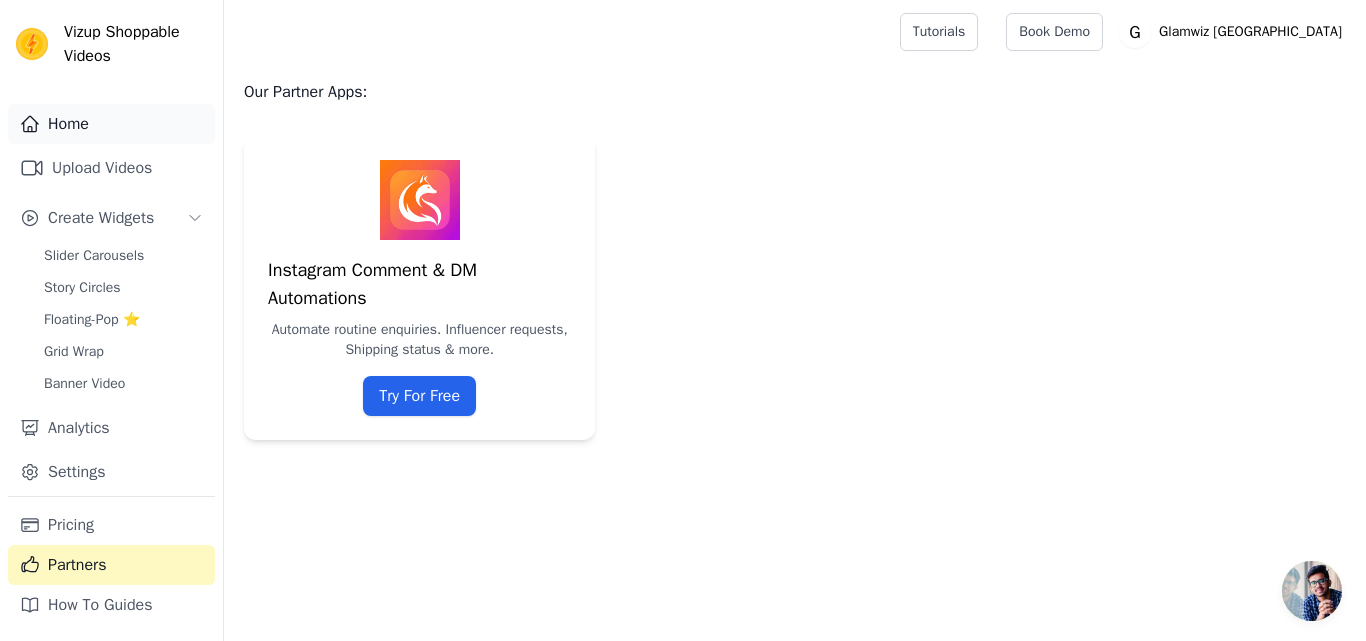 click on "Home" at bounding box center [111, 124] 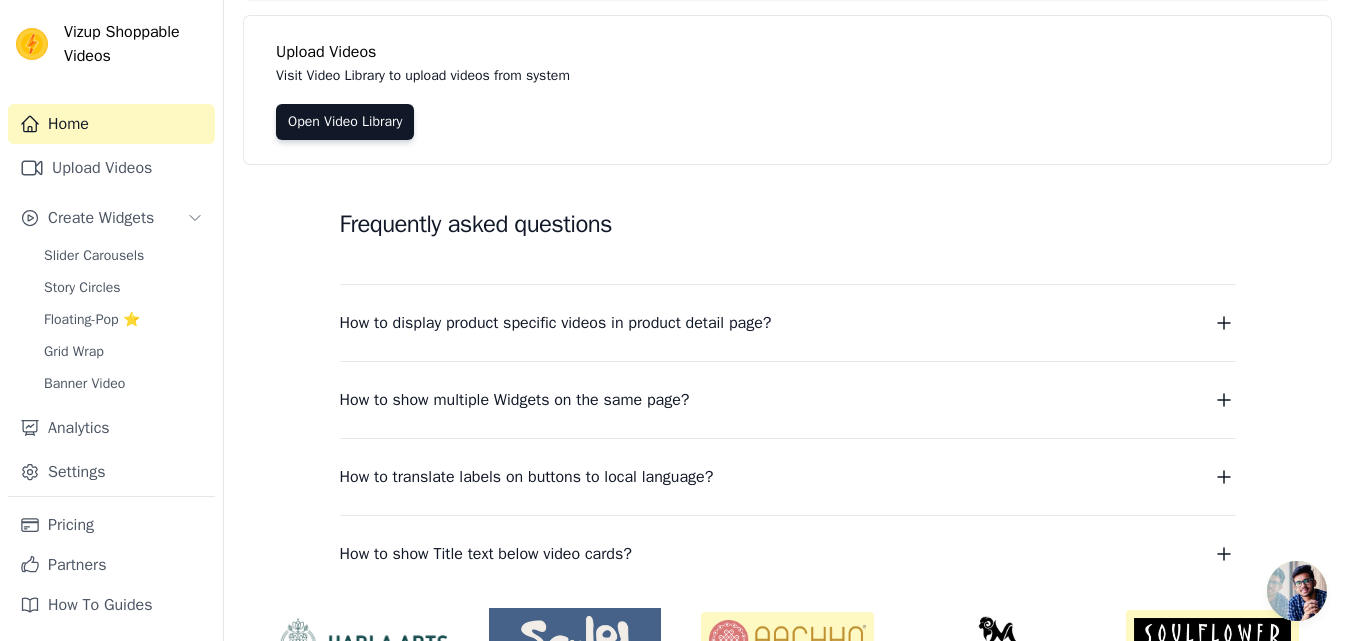 scroll, scrollTop: 287, scrollLeft: 0, axis: vertical 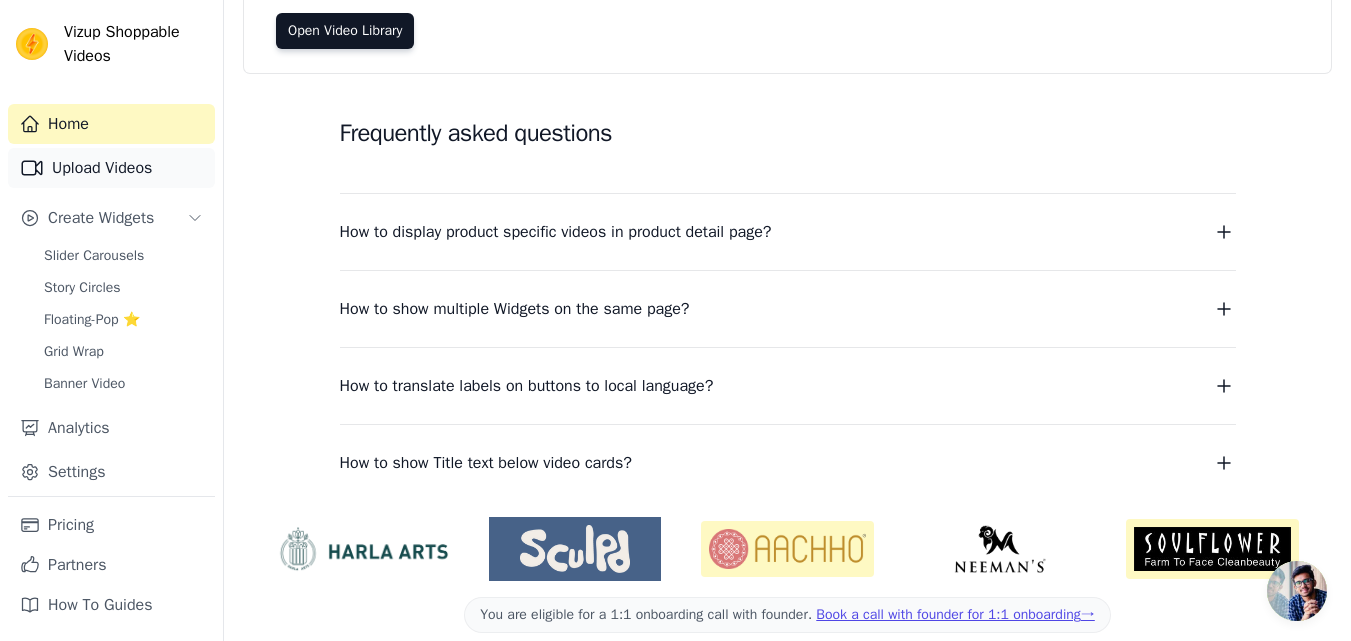 click on "Upload Videos" at bounding box center [111, 168] 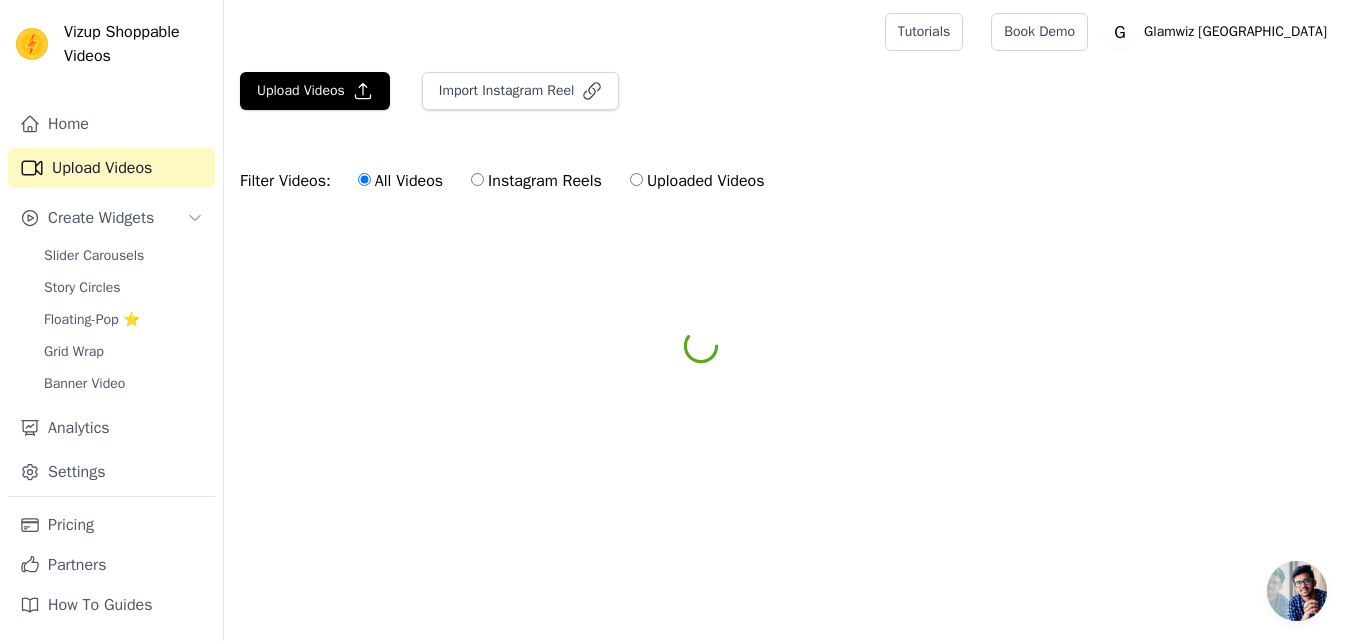 scroll, scrollTop: 0, scrollLeft: 0, axis: both 